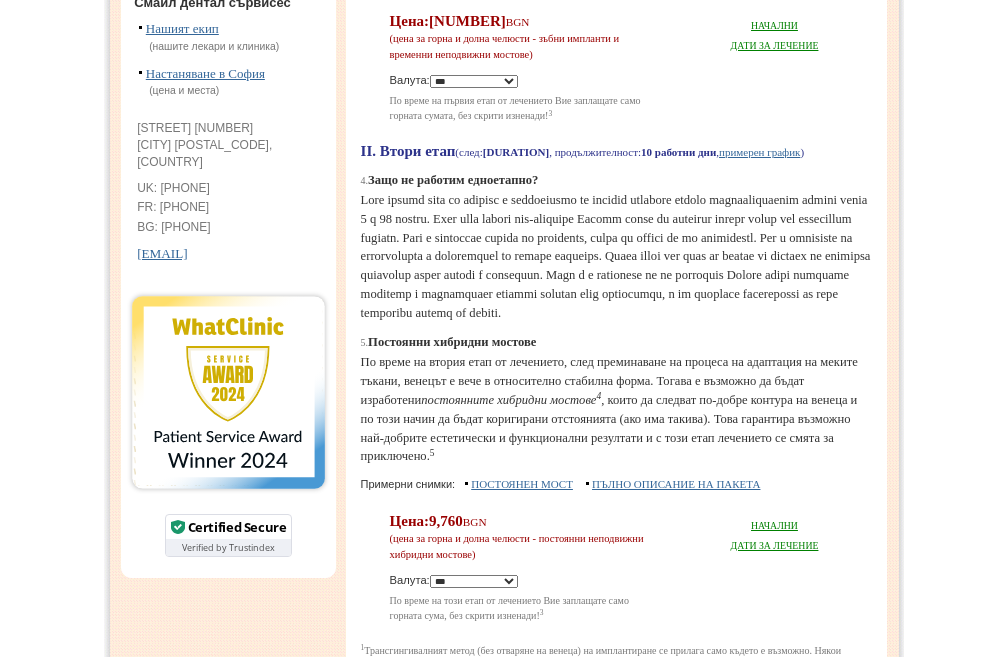 scroll, scrollTop: 800, scrollLeft: 0, axis: vertical 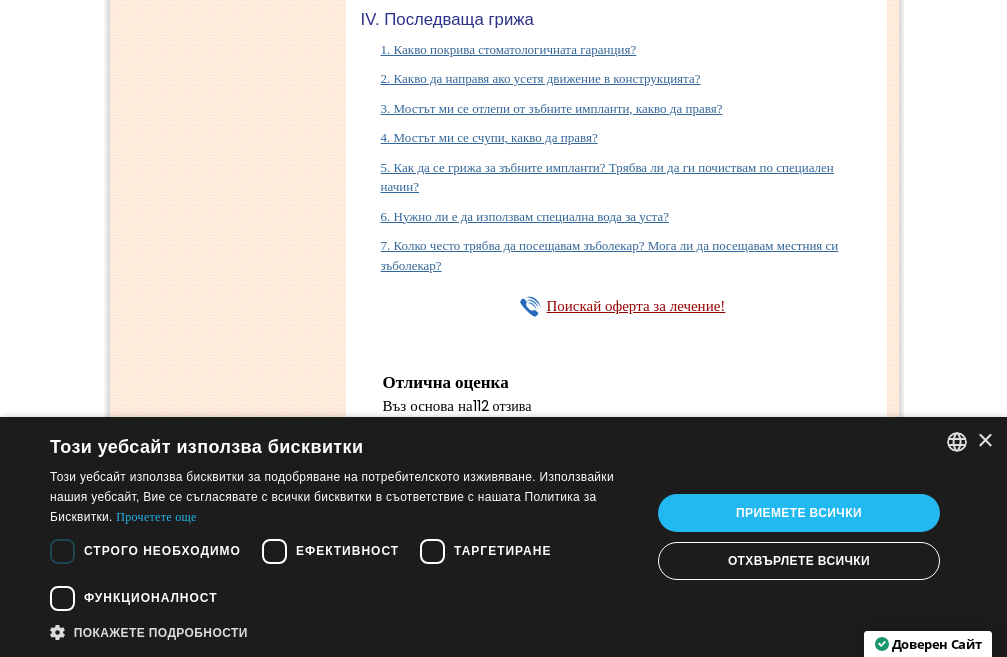 click on "2. Колко зъбни импланта ще получа по време на лечението? Цената зависи ли от броя на имплантите?" at bounding box center [626, -979] 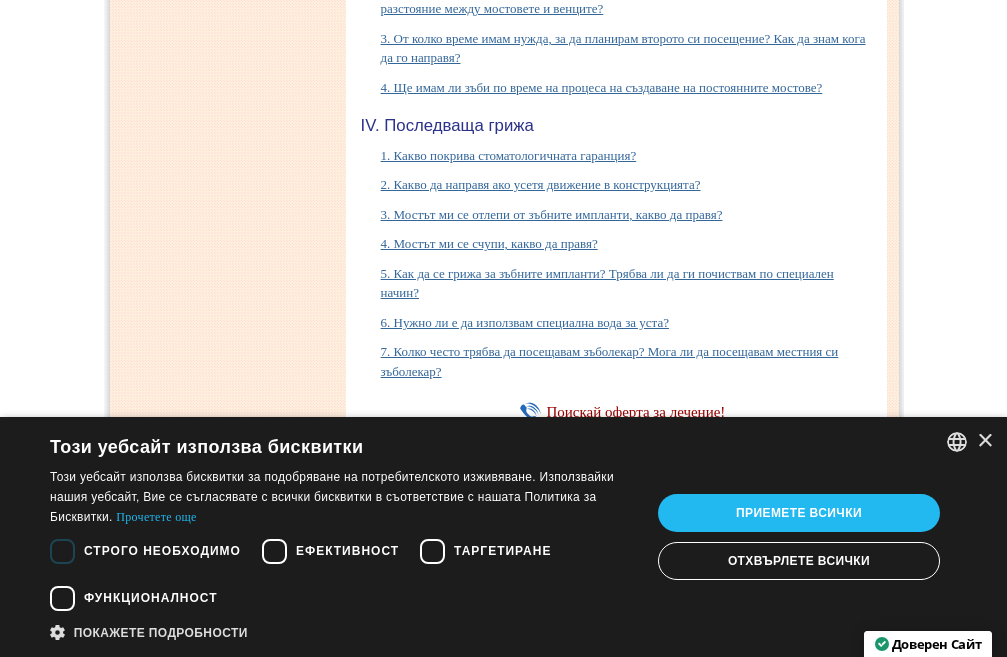 scroll, scrollTop: 10340, scrollLeft: 0, axis: vertical 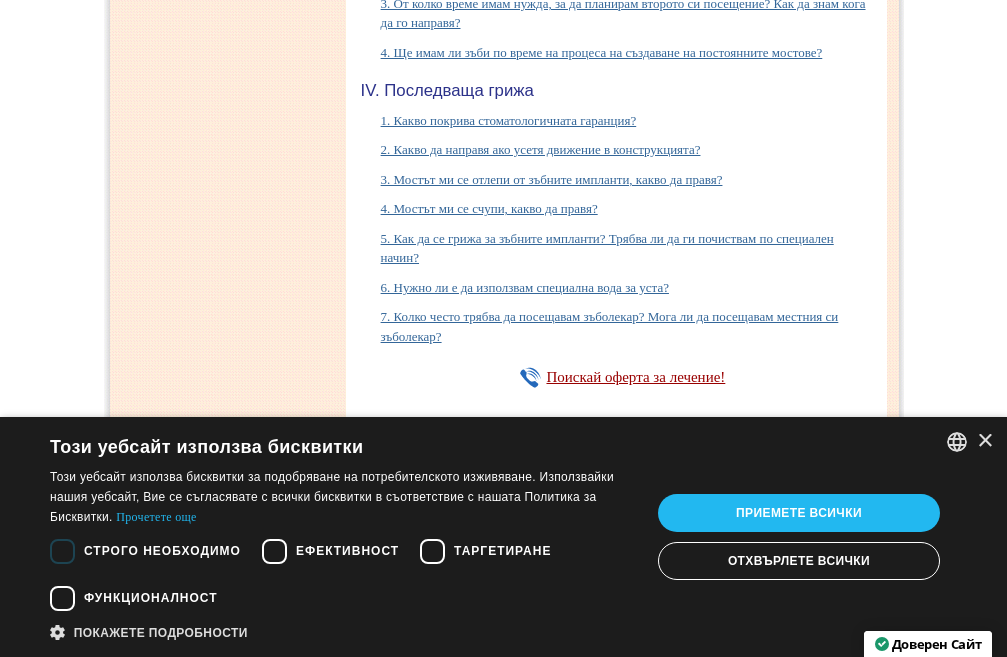 click on "2. Колко зъбни импланта ще получа по време на лечението? Цената зависи ли от броя на имплантите?" at bounding box center (627, -1079) 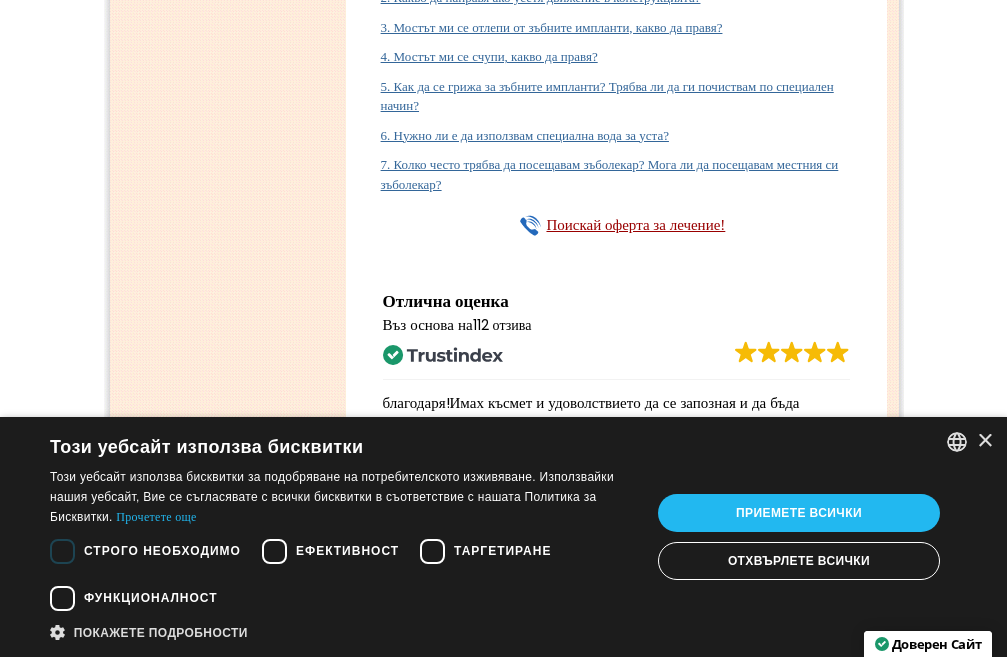 click on "3. Броят на зъбните импланти равен ли е на броя на короните след възстановяването? Какво представлява циркулярния мост? Ще получа ли единични корони или ще бъдат "залепени" заедно като част от мост?" at bounding box center (619, -1001) 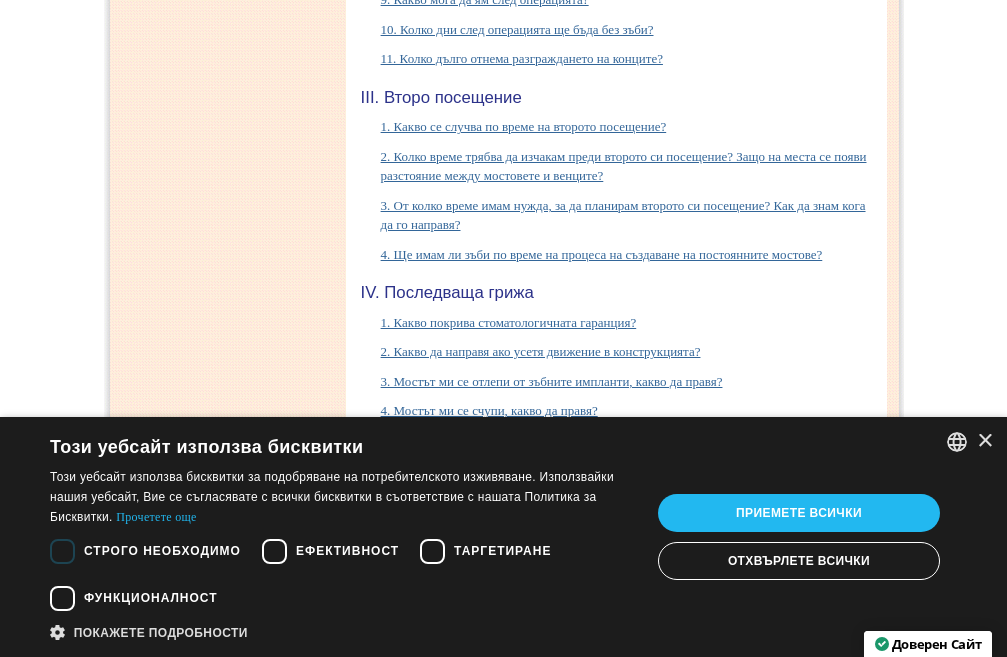 scroll, scrollTop: 10340, scrollLeft: 0, axis: vertical 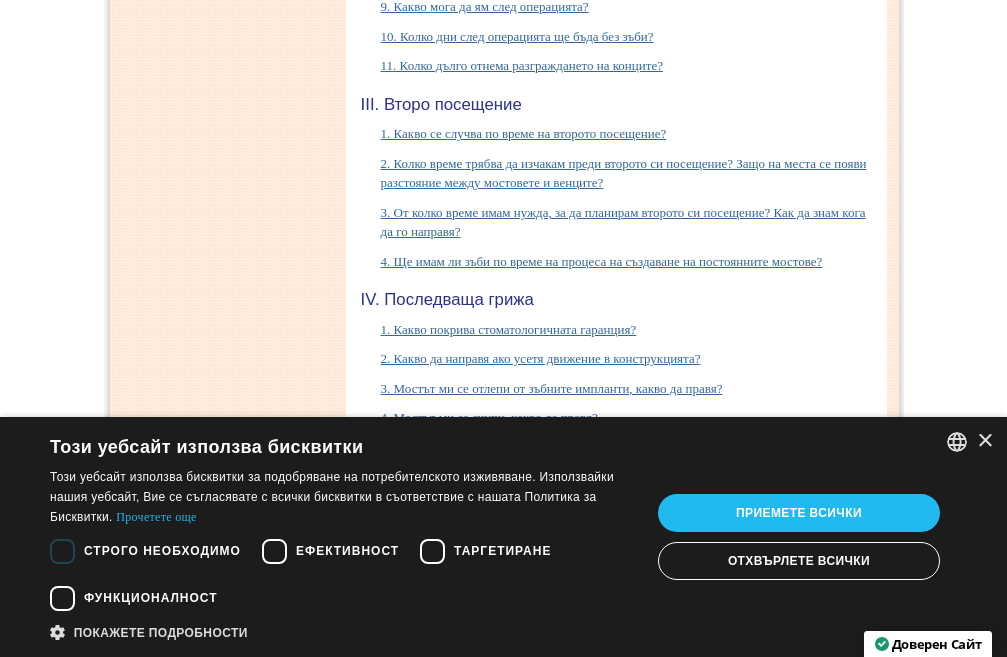 click on "3. Броят на зъбните импланти равен ли е на броя на короните след възстановяването? Какво представлява циркулярния мост? Ще получа ли единични корони или ще бъдат "залепени" заедно като част от мост?" at bounding box center [619, -1020] 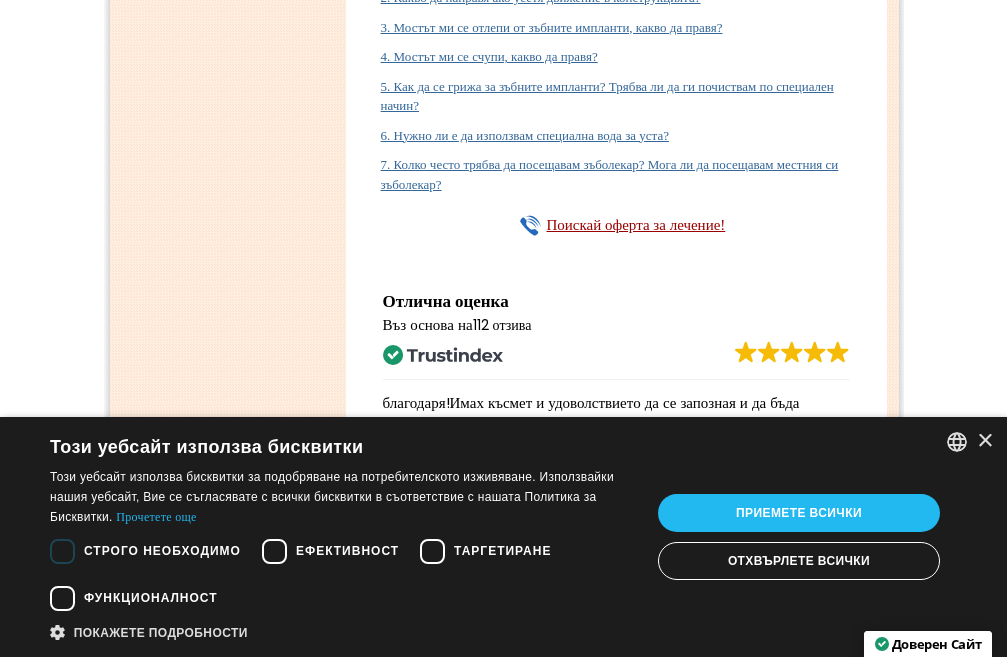 click on "7. Колко често трябва да посещавам зъболекар? Мога ли да посещавам местния си зъболекар?" at bounding box center (610, -943) 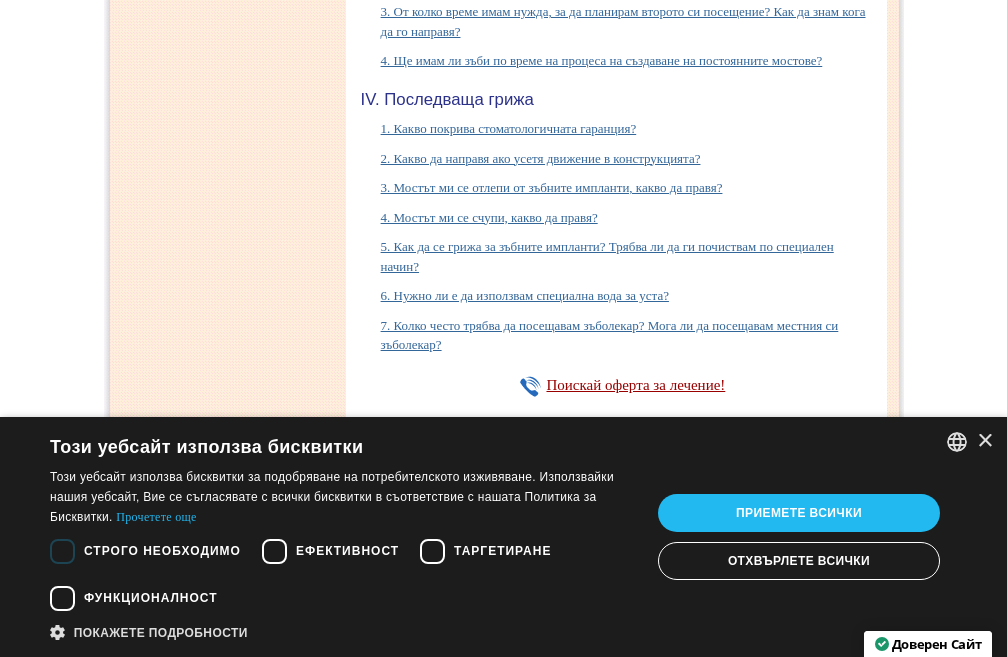 scroll, scrollTop: 10440, scrollLeft: 0, axis: vertical 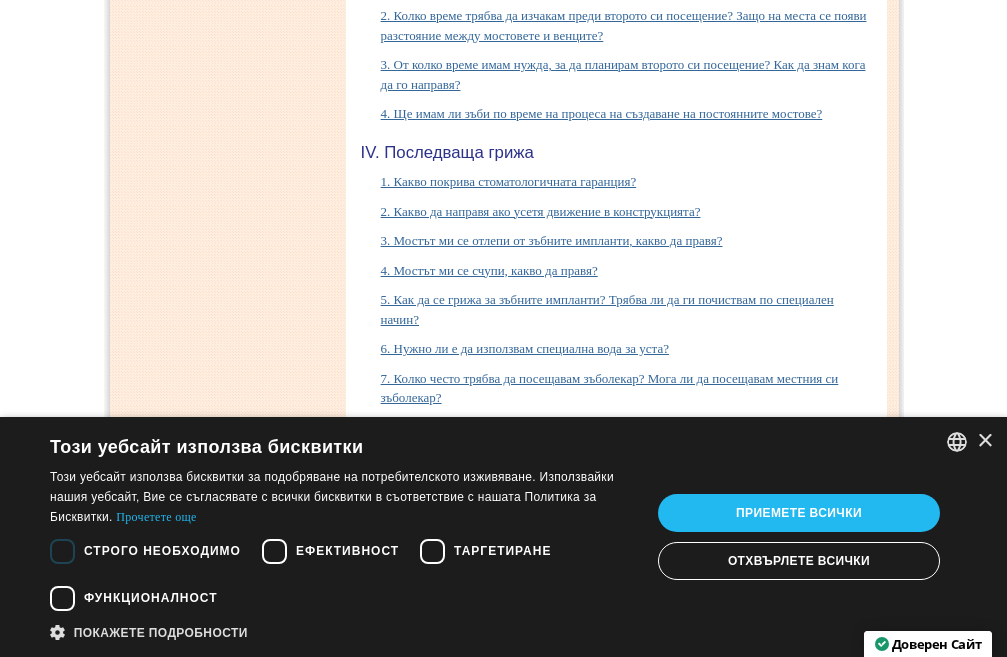 click on "7. Колко често трябва да посещавам зъболекар? Мога ли да посещавам местния си зъболекар?" at bounding box center (610, -1062) 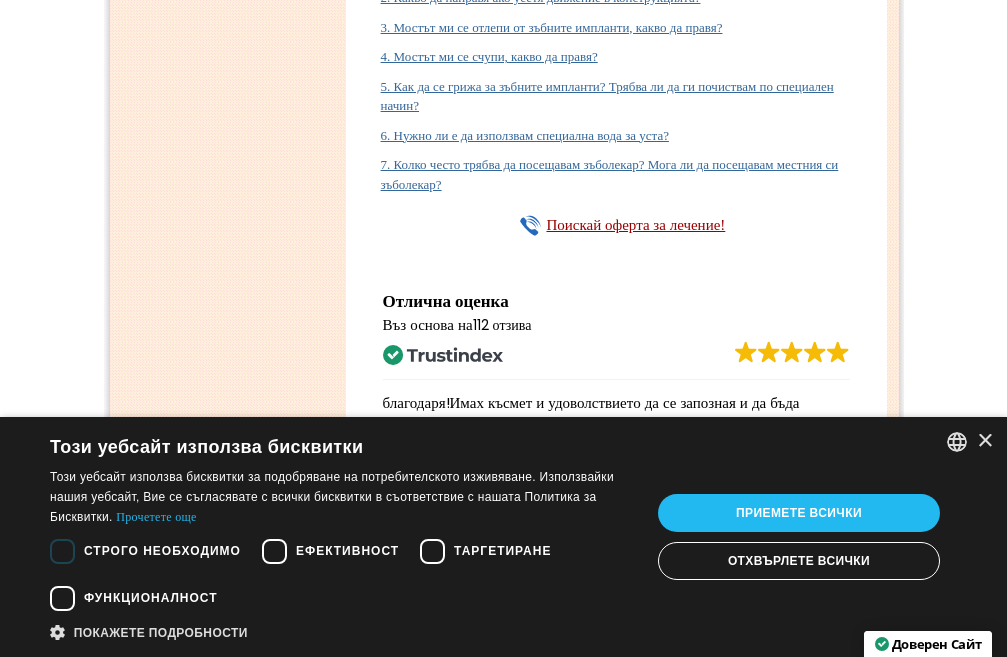 click on "5. Планирате ли вадене на всички зъби? Какво се случва, ако при някои от зъбите ми не се налага вадене? Какво представлява лечението на кореновите канали? Какво ще се случи в бъдеще, ако имам проблем с някои от останалите зъби?" at bounding box center [623, -884] 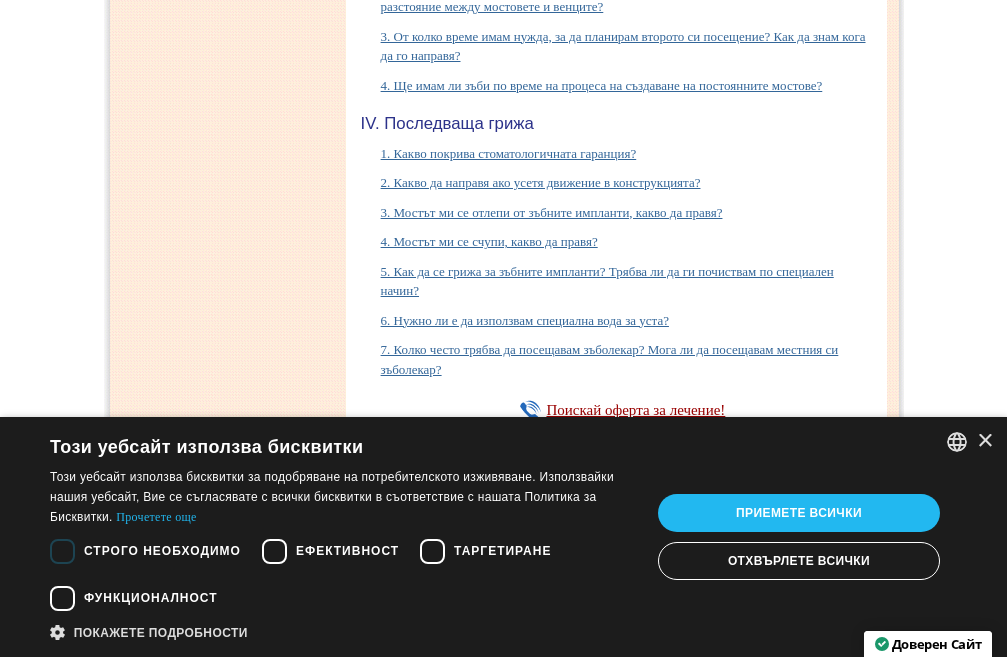 click on "5. Планирате ли вадене на всички зъби? Какво се случва, ако при някои от зъбите ми не се налага вадене? Какво представлява лечението на кореновите канали? Какво ще се случи в бъдеще, ако имам проблем с някои от останалите зъби?" at bounding box center [623, -1003] 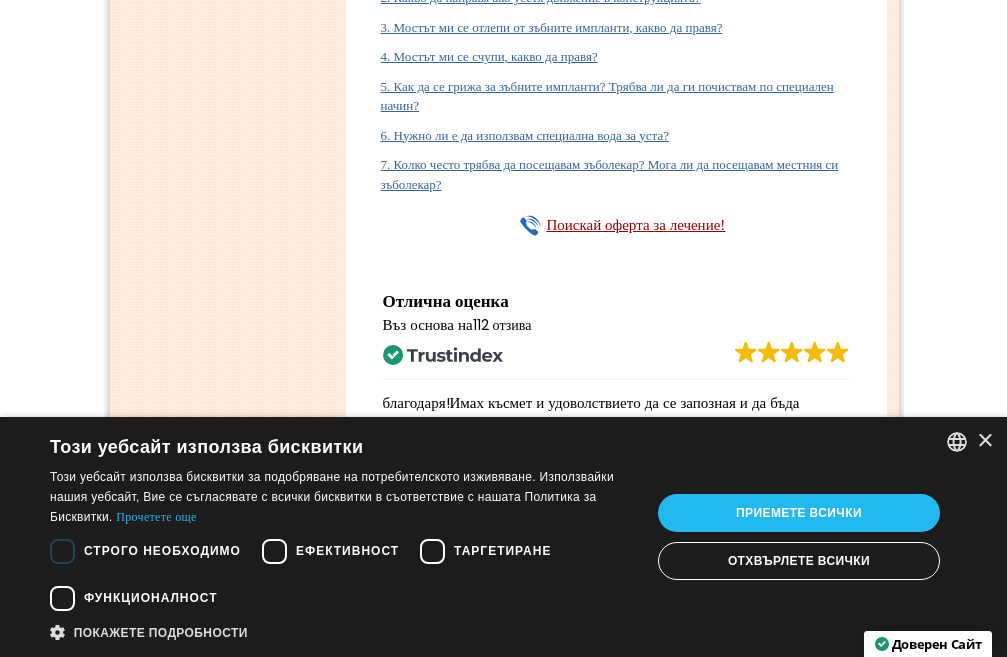 scroll, scrollTop: 10640, scrollLeft: 0, axis: vertical 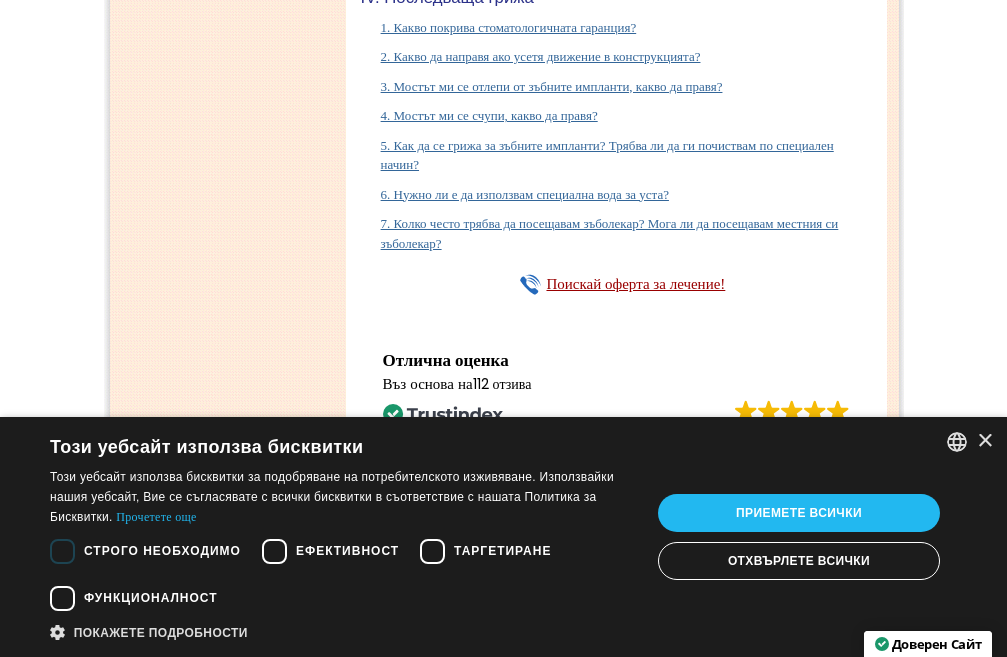 click on "5. Планирате ли вадене на всички зъби? Какво се случва, ако при някои от зъбите ми не се налага вадене? Какво представлява лечението на кореновите канали? Какво ще се случи в бъдеще, ако имам проблем с някои от останалите зъби?" at bounding box center (623, -1063) 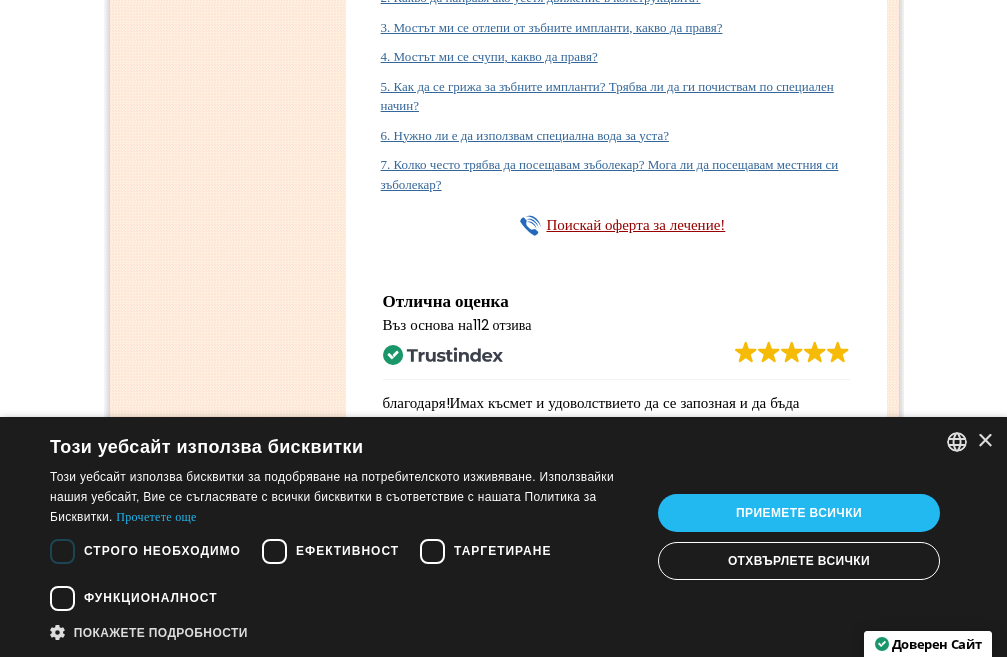 click on "6. Възможно ли е да се възстанови първо една от челюстите, а след време и другата?" at bounding box center (615, -835) 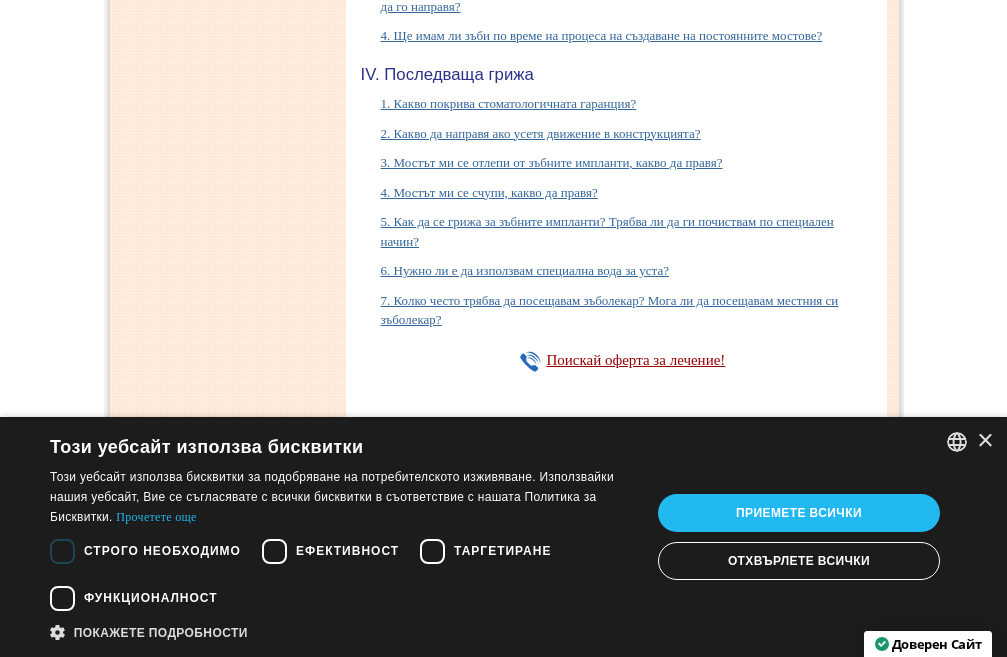 scroll, scrollTop: 10500, scrollLeft: 0, axis: vertical 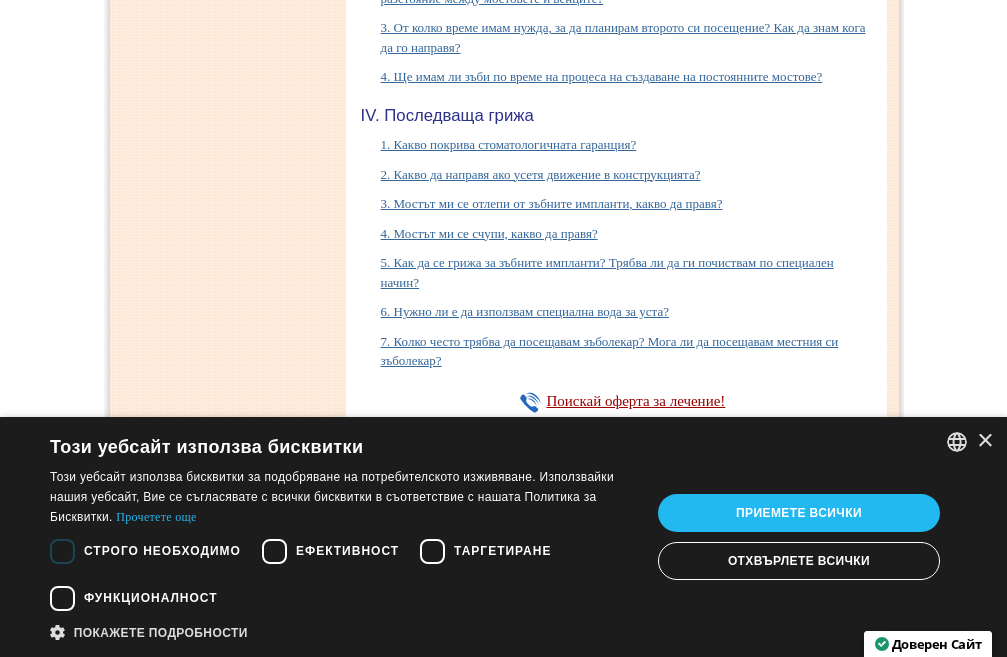 click on "6. Възможно ли е да се възстанови първо една от челюстите, а след време и другата?" at bounding box center (615, -1014) 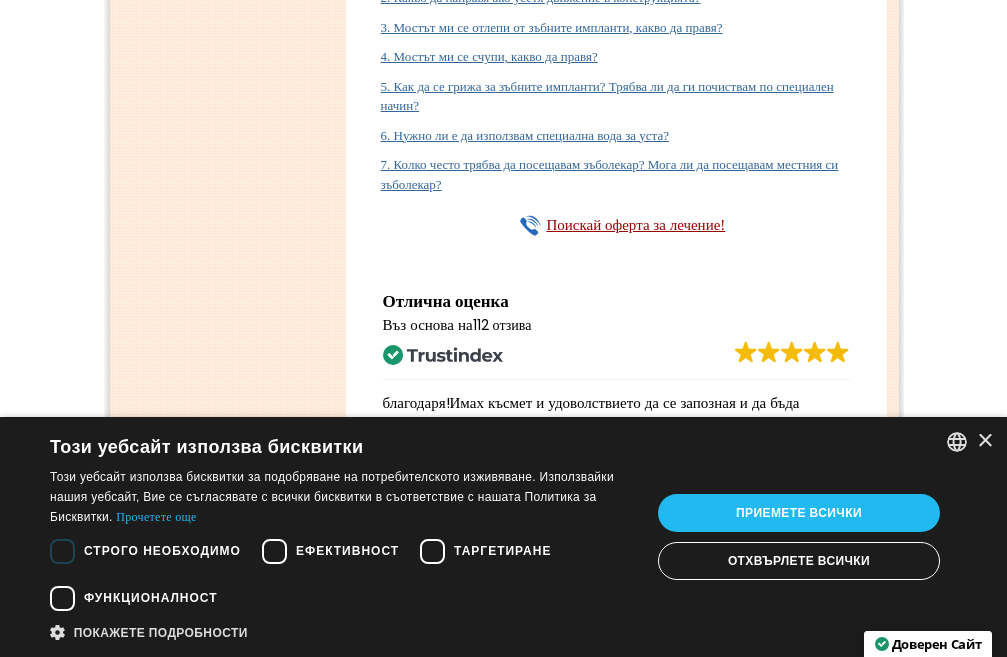 click on "7. Колко дълго би трябвало да издържат зъбните импланти?" at bounding box center (546, -806) 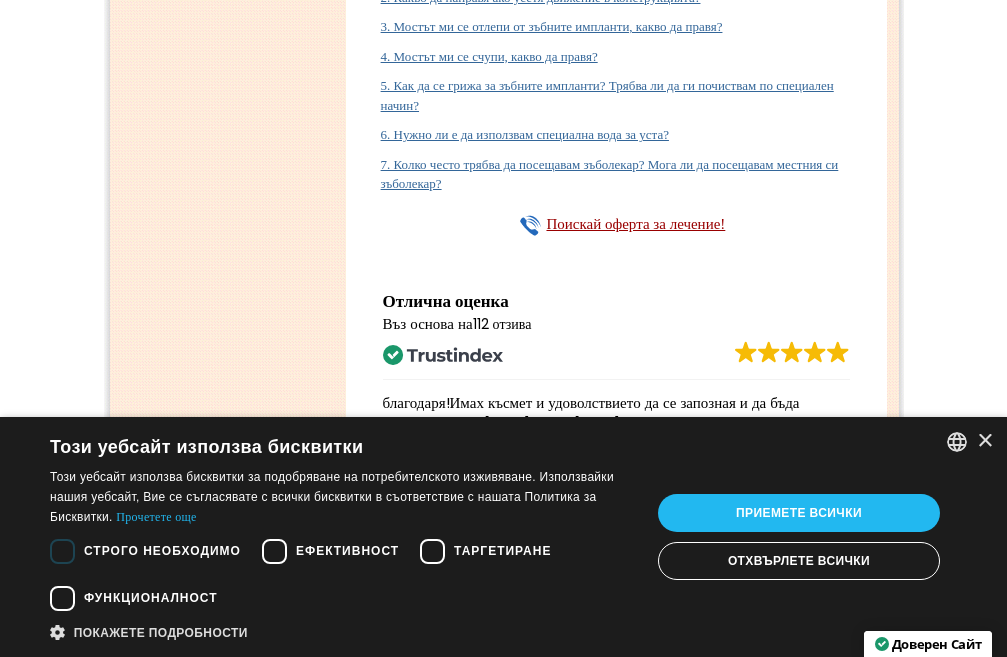 click on "7. Колко дълго би трябвало да издържат зъбните импланти?" at bounding box center (546, -892) 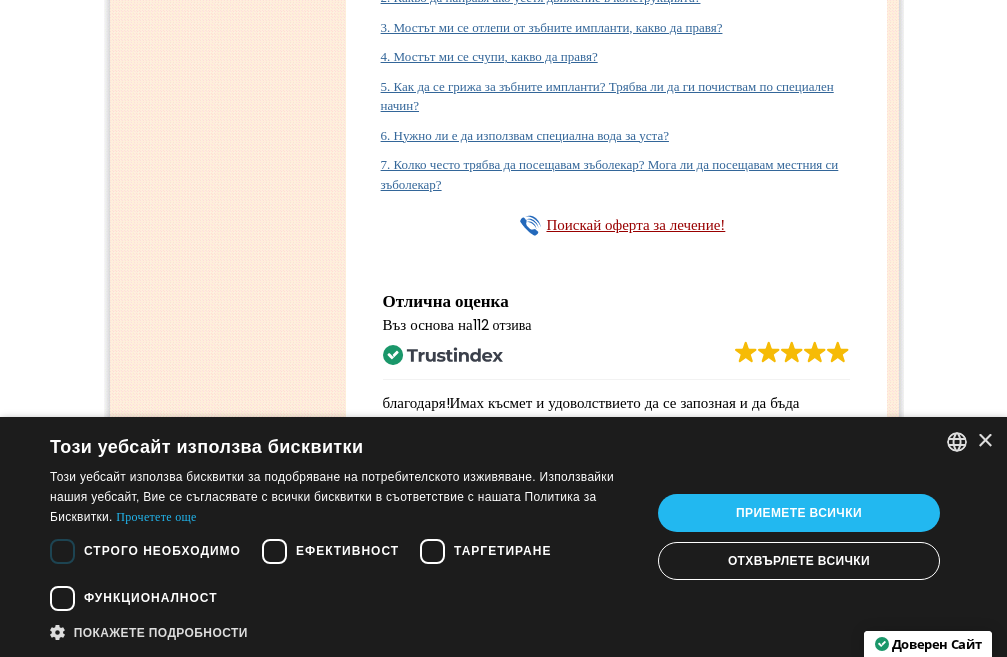 click on "8. Какъв материал се използва за временните и постоянните мостове?" at bounding box center [574, -776] 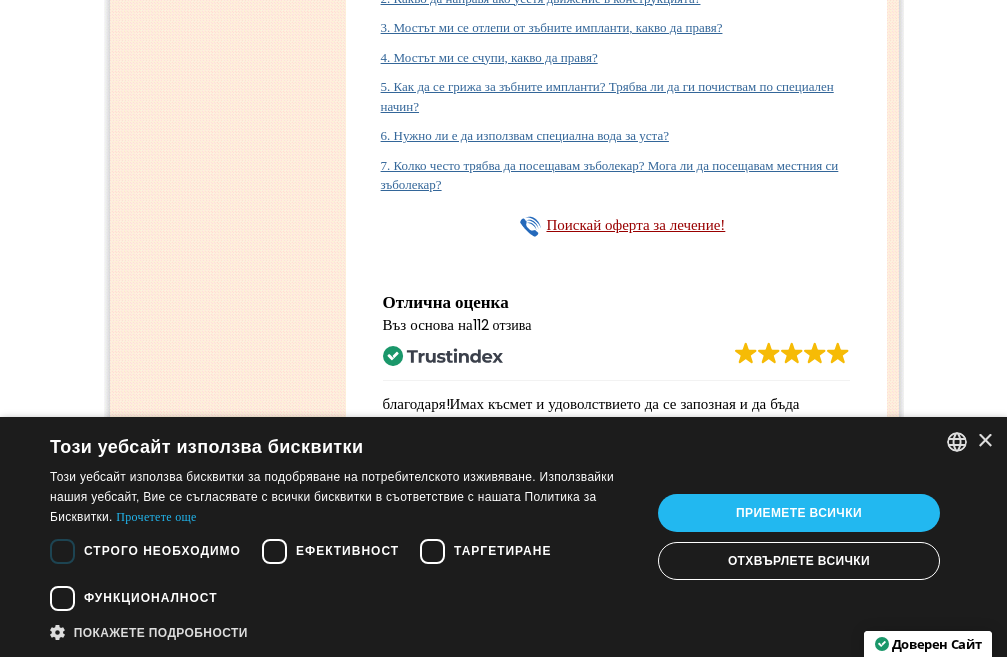 scroll, scrollTop: 10700, scrollLeft: 0, axis: vertical 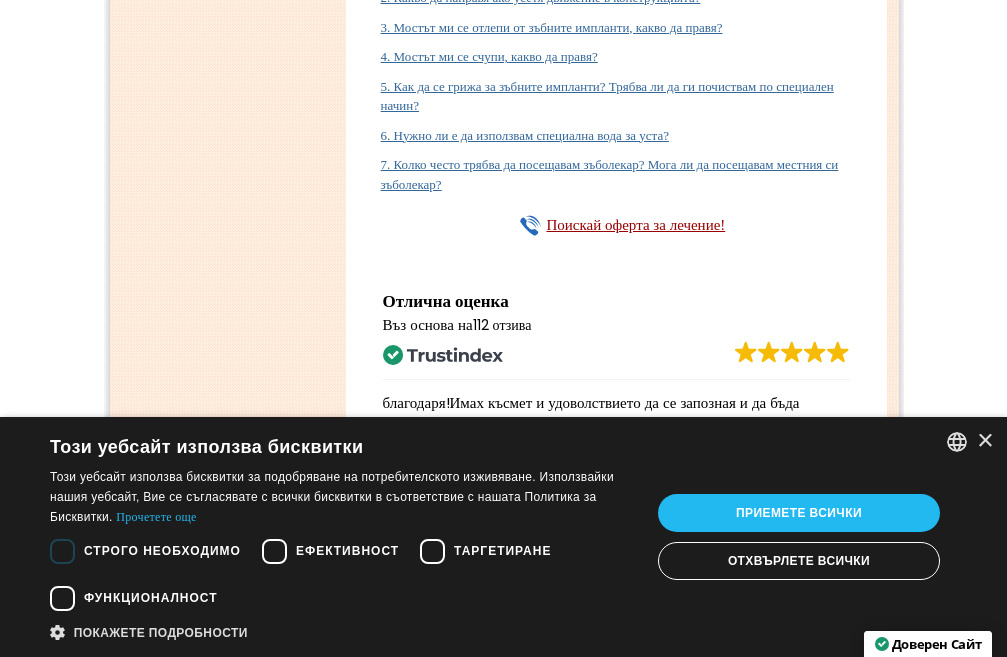 click on "9. Как да си запиша час за лечение в Смайл Дентал Сървисис?" at bounding box center [554, -747] 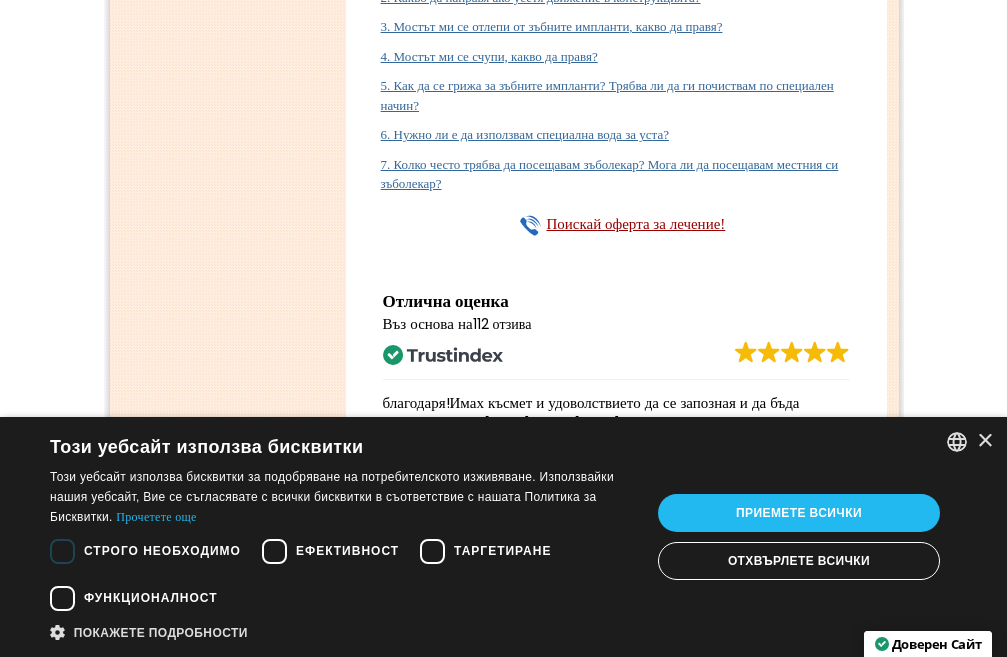 click on "9. Как да си запиша час за лечение в Смайл Дентал Сървисис?" at bounding box center [554, -833] 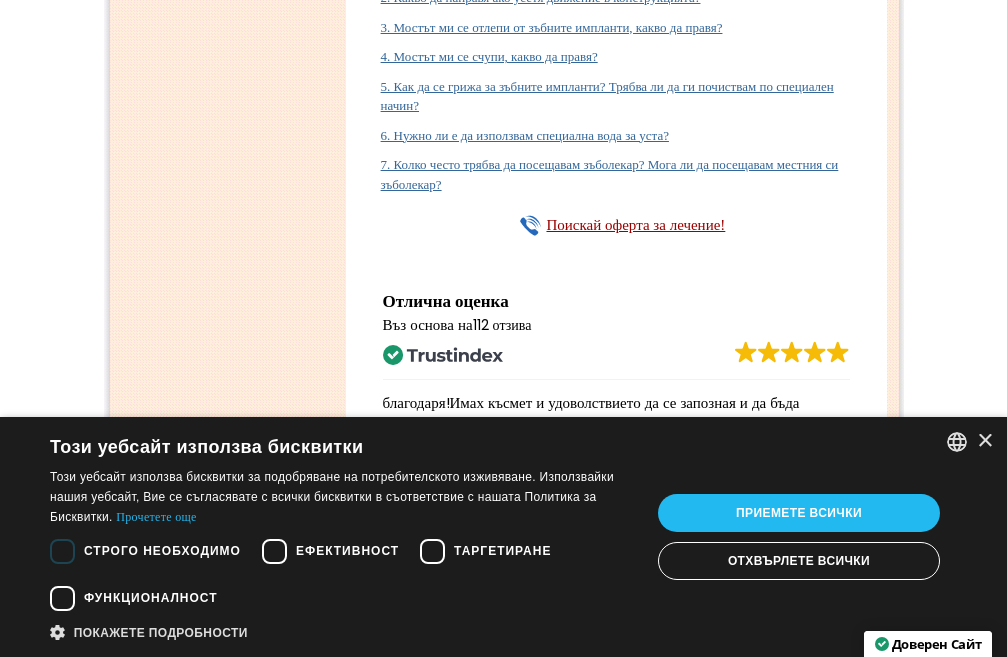 click on "10. Аз не живея в [CITY], предлагате ли настаняване около клиниката? Сам ли трябва ли да го резервирам?" at bounding box center (619, -707) 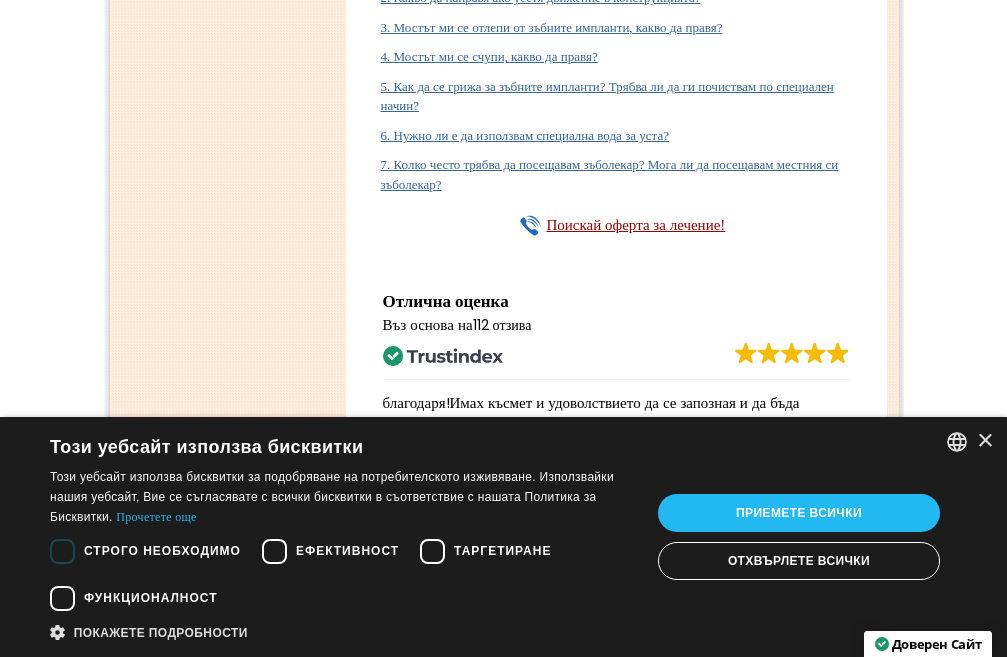 click on "10. Аз не живея в [CITY], предлагате ли настаняване около клиниката? Сам ли трябва ли да го резервирам?" at bounding box center [619, -830] 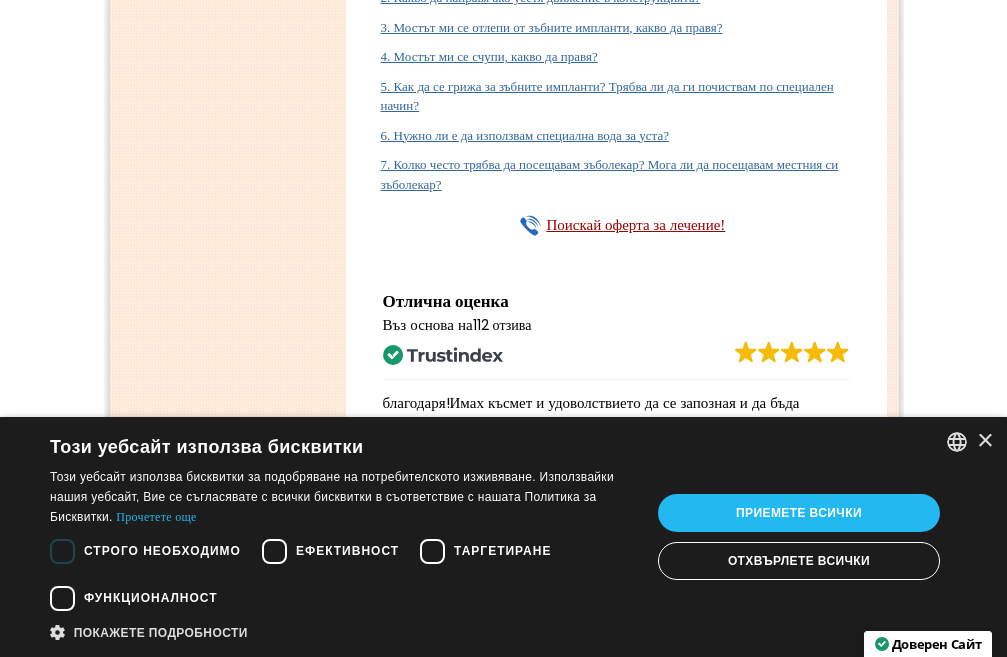 click on "1. Какво се случва по време на първото посещение?" at bounding box center [525, -630] 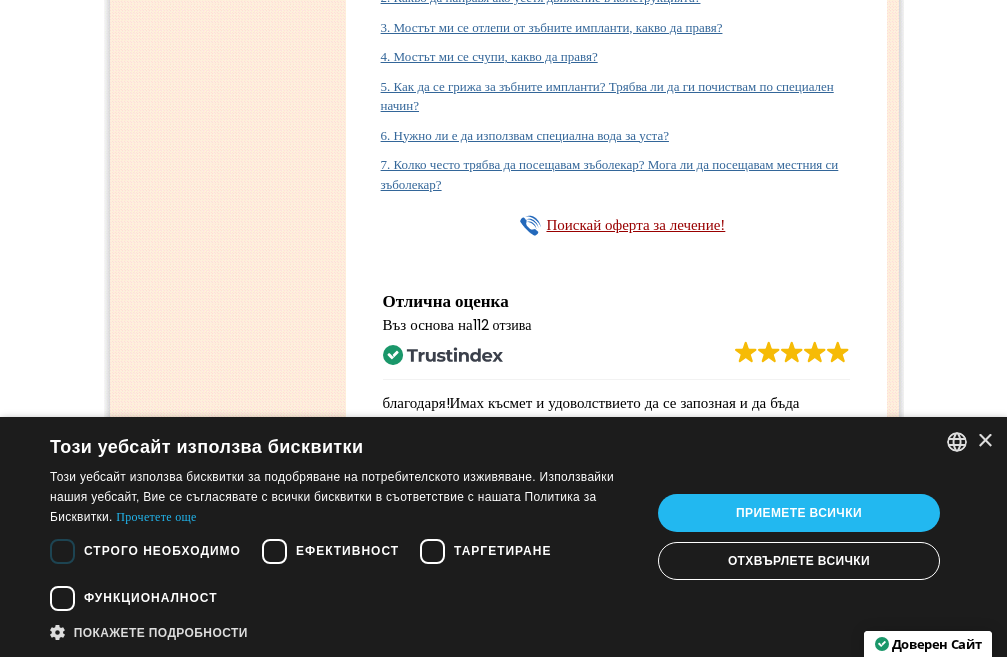 scroll, scrollTop: 10800, scrollLeft: 0, axis: vertical 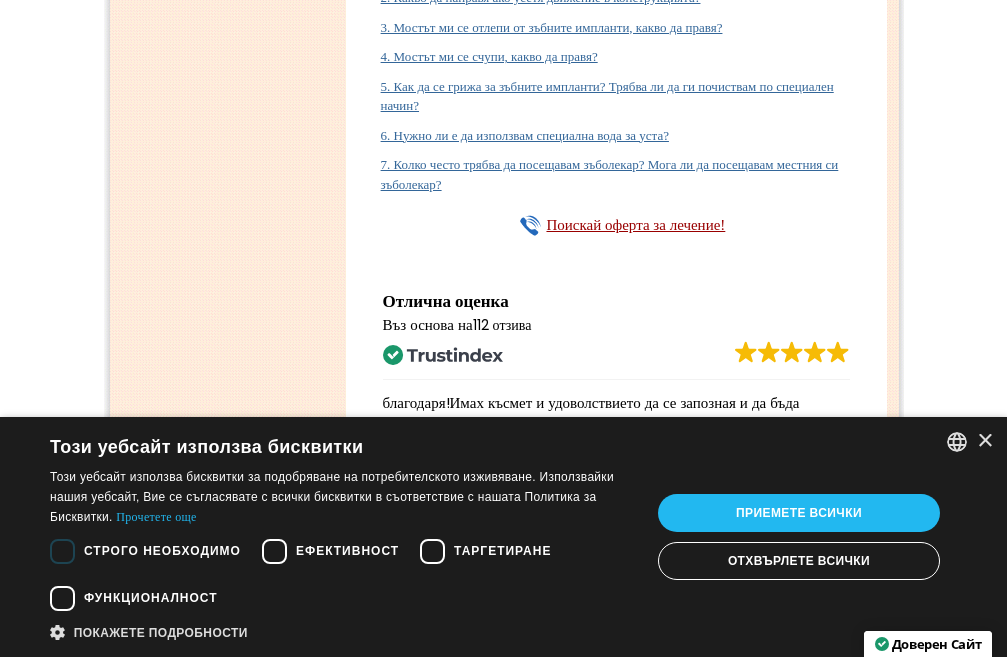 click on "2. Кога трябва да изчистя плащането? Какви методи на разплащане предлагате?" at bounding box center (602, -600) 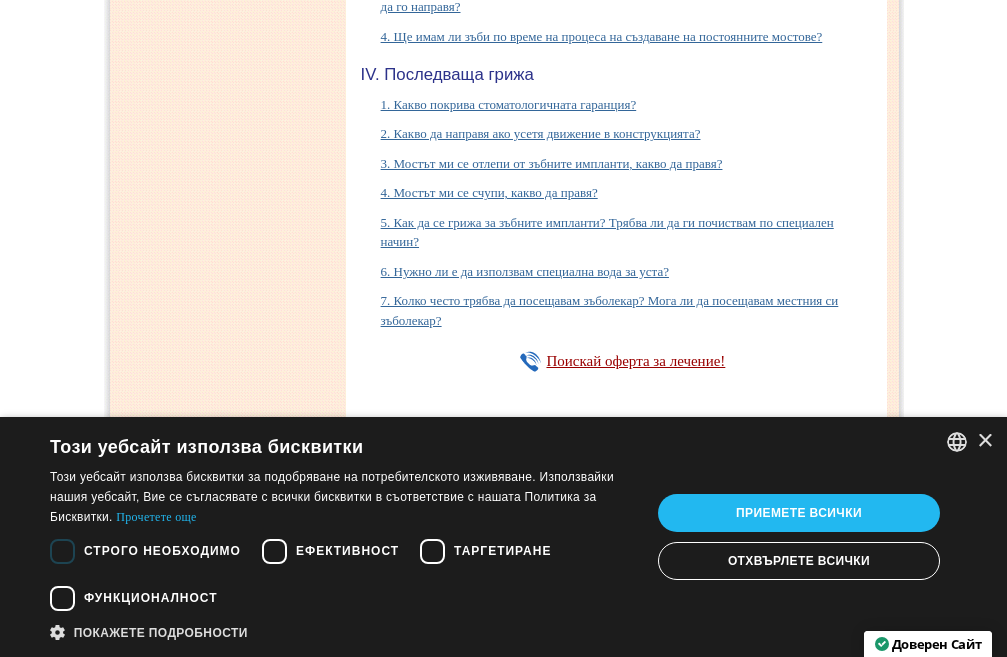 scroll, scrollTop: 10800, scrollLeft: 0, axis: vertical 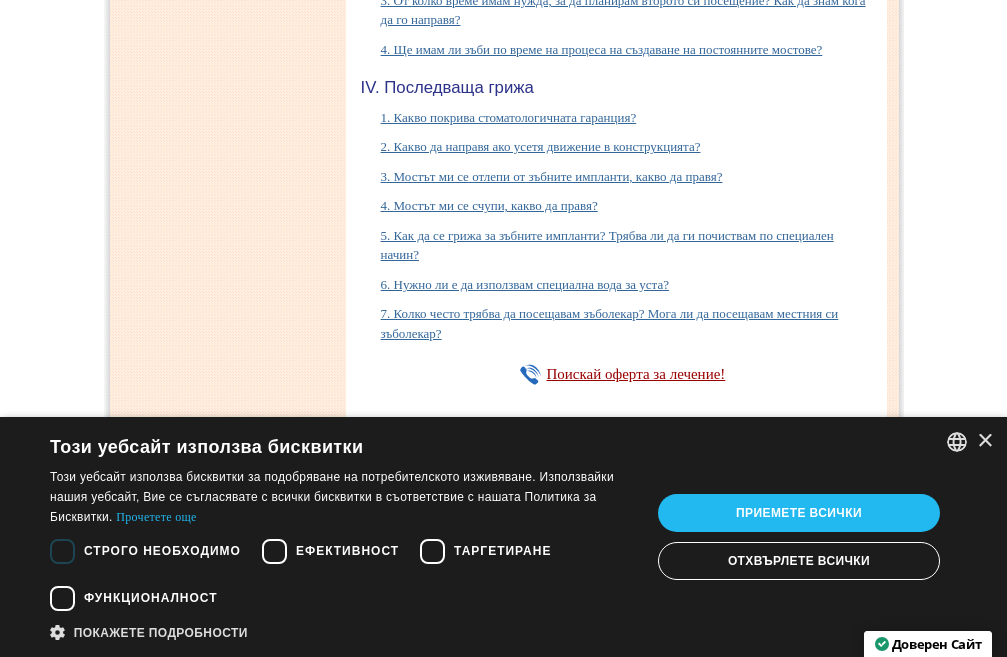 click on "2. Кога трябва да изчистя плащането? Какви методи на разплащане предлагате?" at bounding box center (602, -1079) 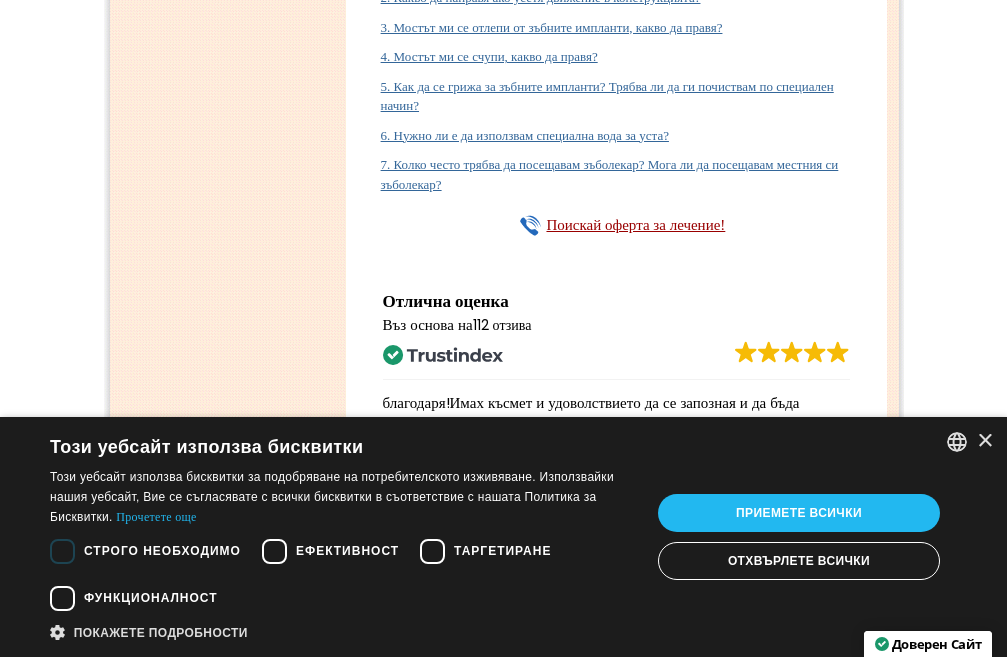 click on "3. Аз съм нервен пациент, предлагате ли пълна упойка?" at bounding box center [534, -571] 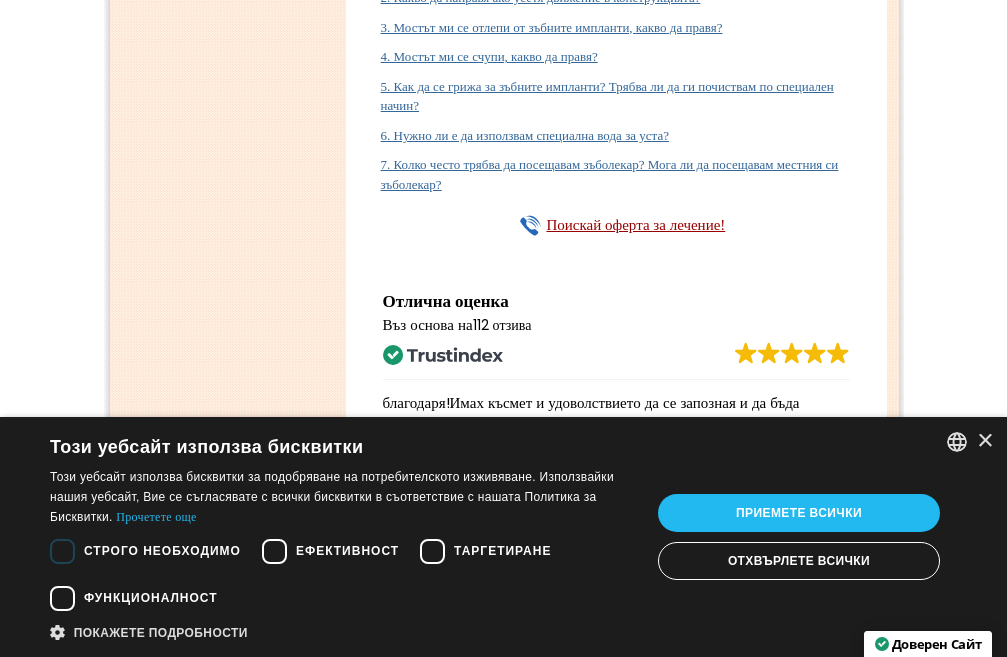 scroll, scrollTop: 10800, scrollLeft: 0, axis: vertical 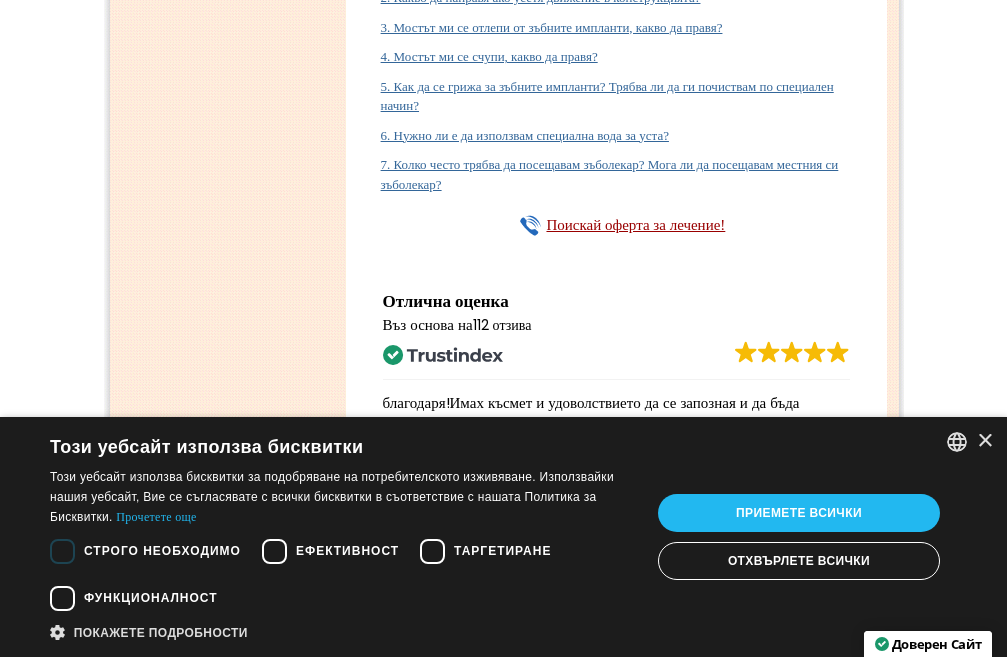 click on "4. Какви видове лекарства използвате при седацията?" at bounding box center (529, -541) 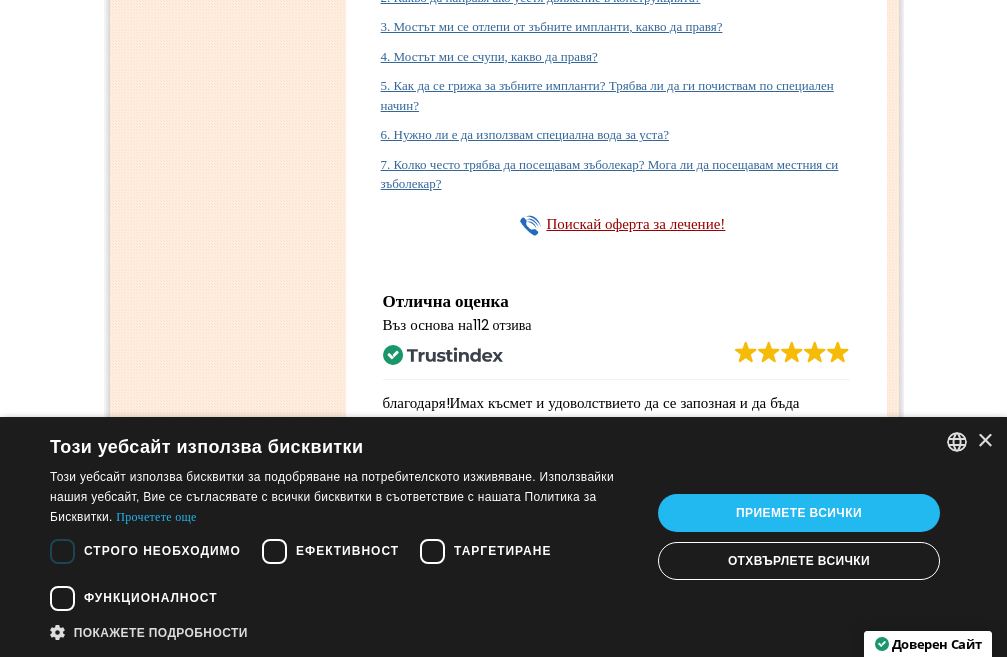 click on "4. Какви видове лекарства използвате при седацията?" at bounding box center (529, -608) 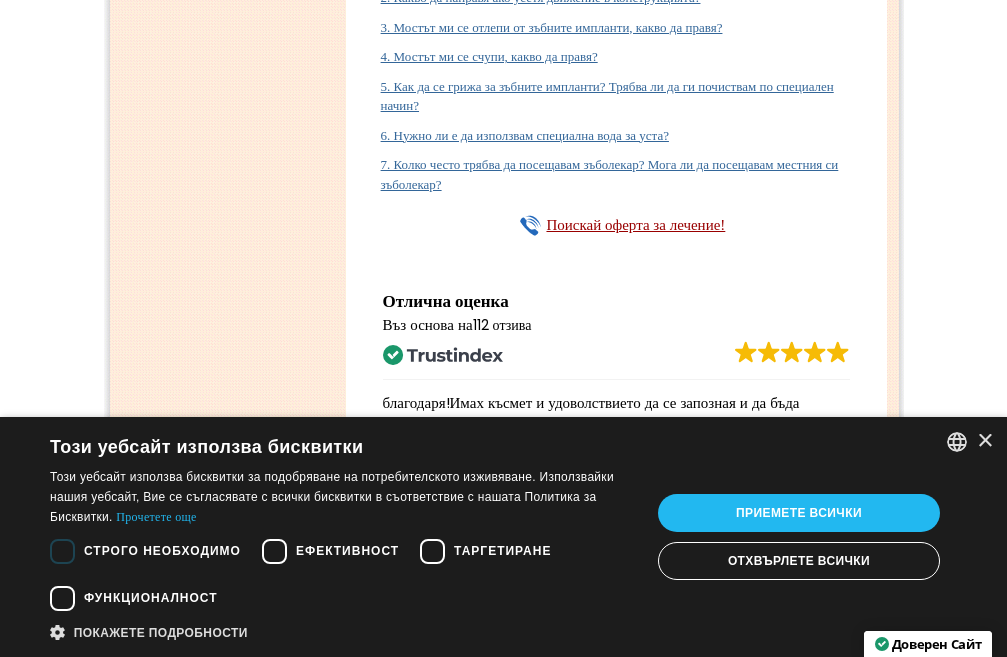 click on "4. Какви видове лекарства използвате при седацията?" at bounding box center [529, -551] 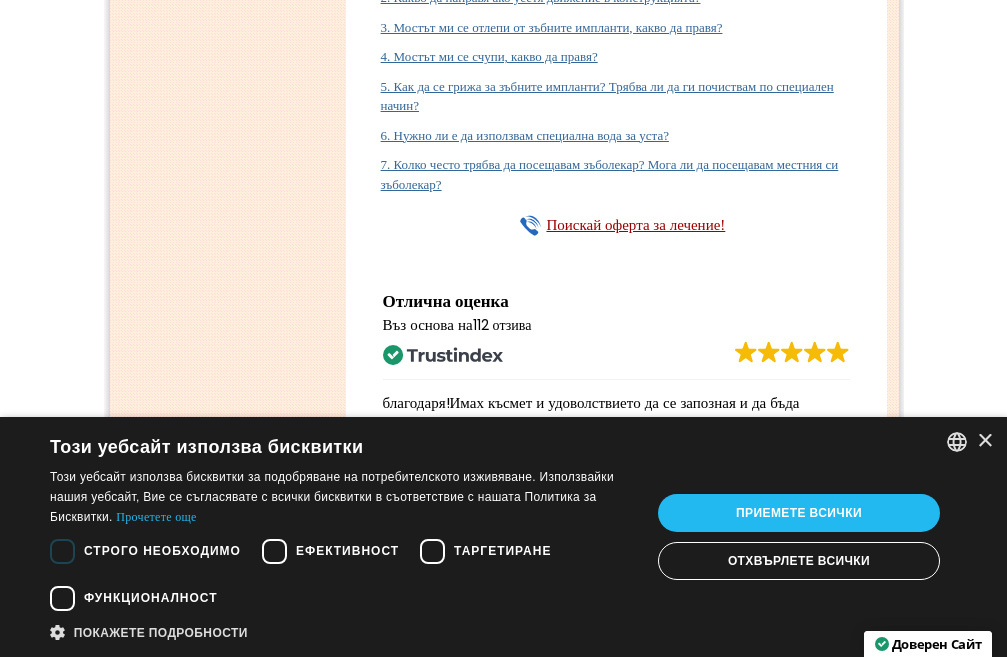 click on "5. Операцията болезнена ли е? Какъв тип анестезия използвате?" at bounding box center (559, -512) 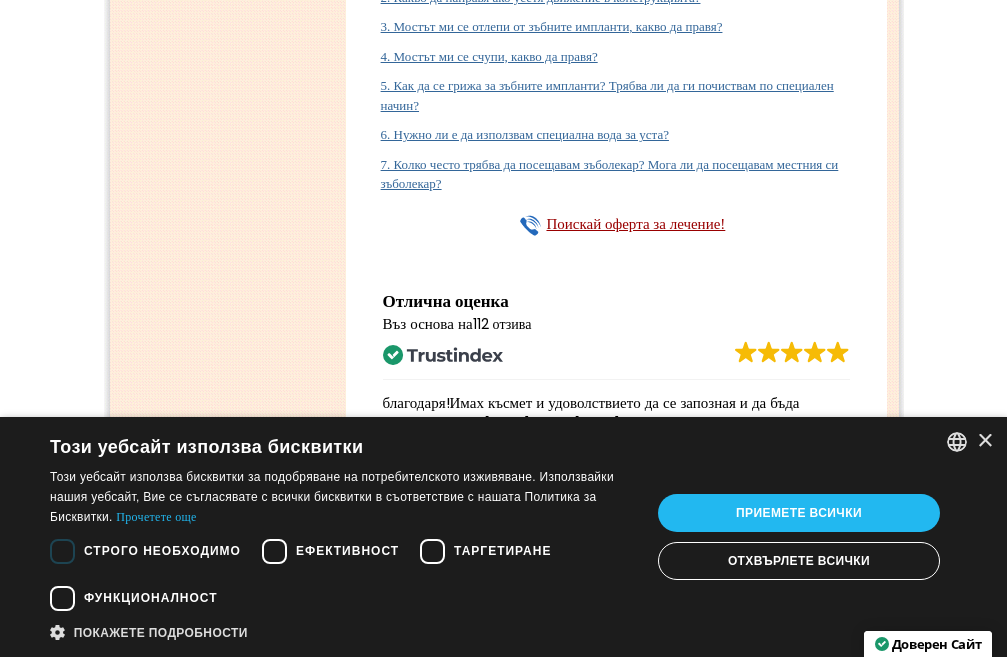 click on "5. Операцията болезнена ли е? Какъв тип анестезия използвате?" at bounding box center [559, -598] 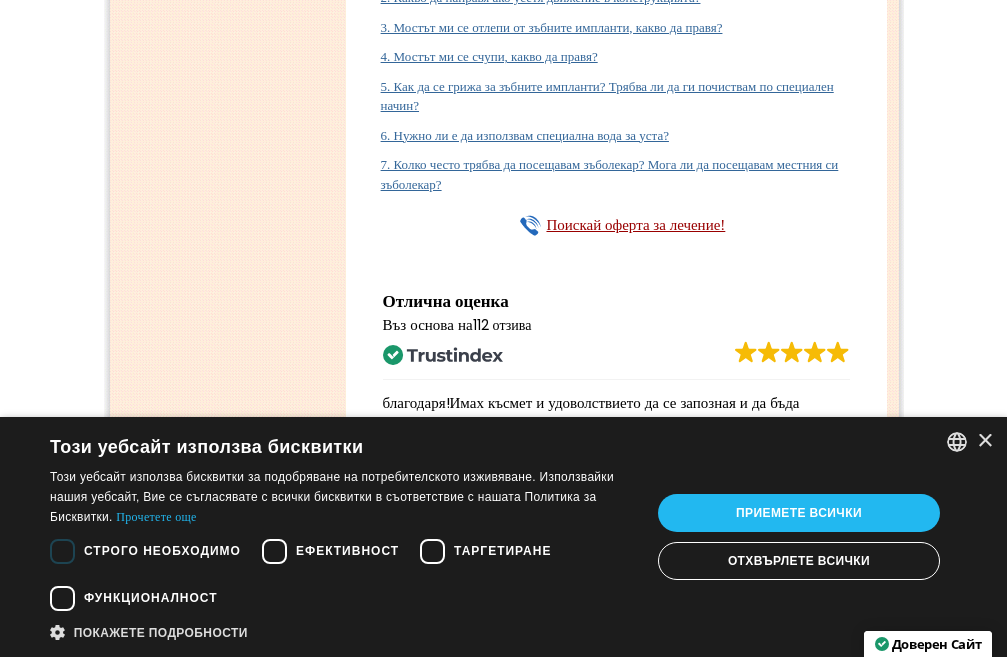 click on "6. Екстракциите и имплантирането по време на една и съща сесия ли се случват? Каква е продължителността на имплантационната сесия?" at bounding box center [623, -472] 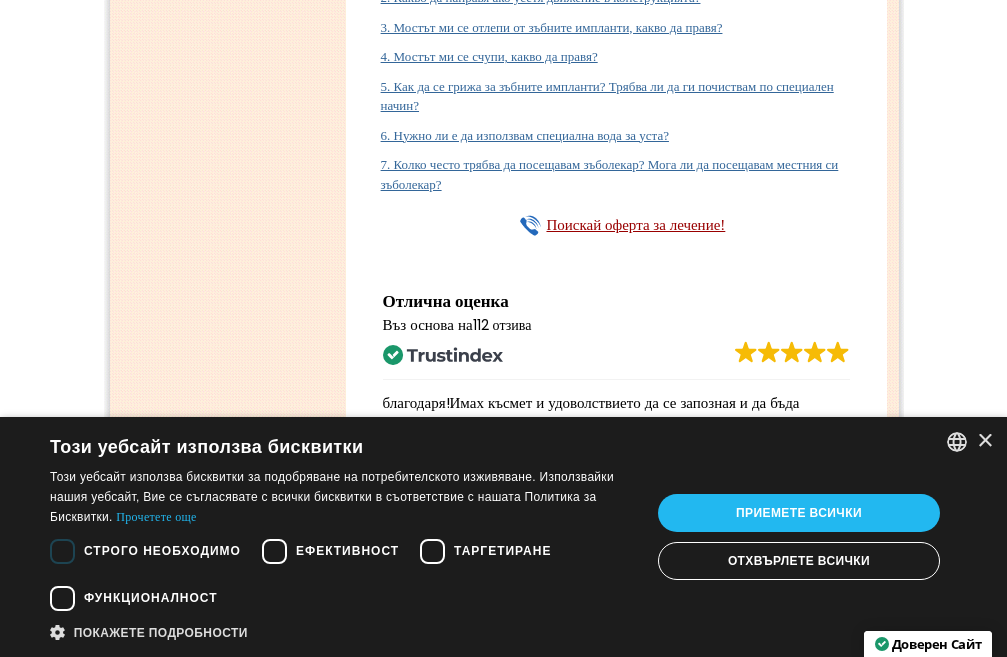click on "6. Екстракциите и имплантирането по време на една и съща сесия ли се случват? Каква е продължителността на имплантационната сесия?" at bounding box center [623, -549] 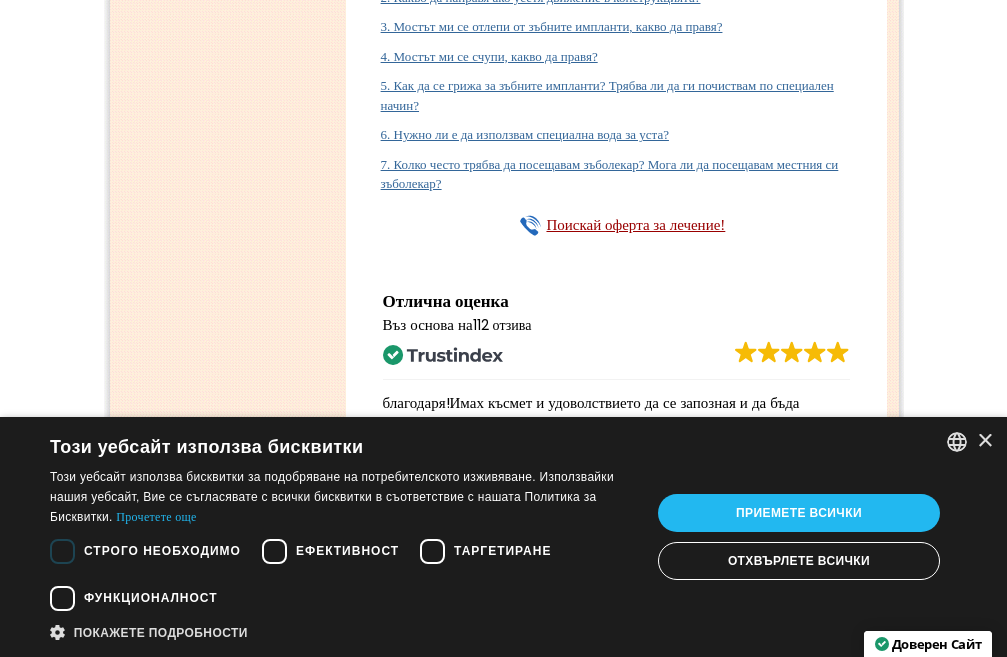 click on "6. Екстракциите и имплантирането по време на една и съща сесия ли се случват? Каква е продължителността на имплантационната сесия?" at bounding box center [623, -520] 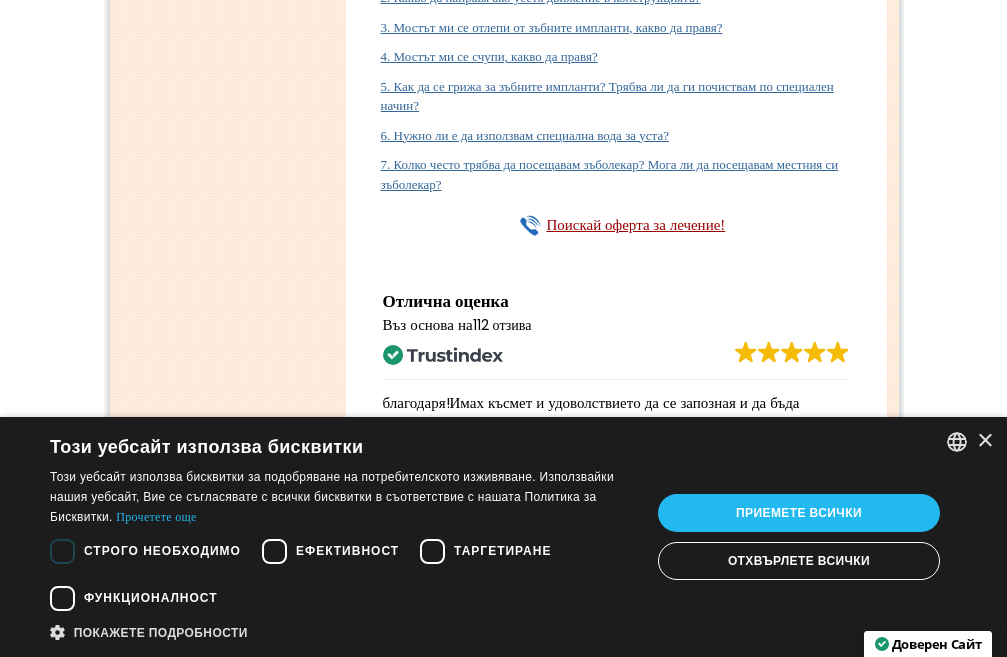 click on "7. Имам голям брой зъби за вадене, страхувам се от масовите екстракции. Бихте ли ми дали съвет?" at bounding box center (620, -423) 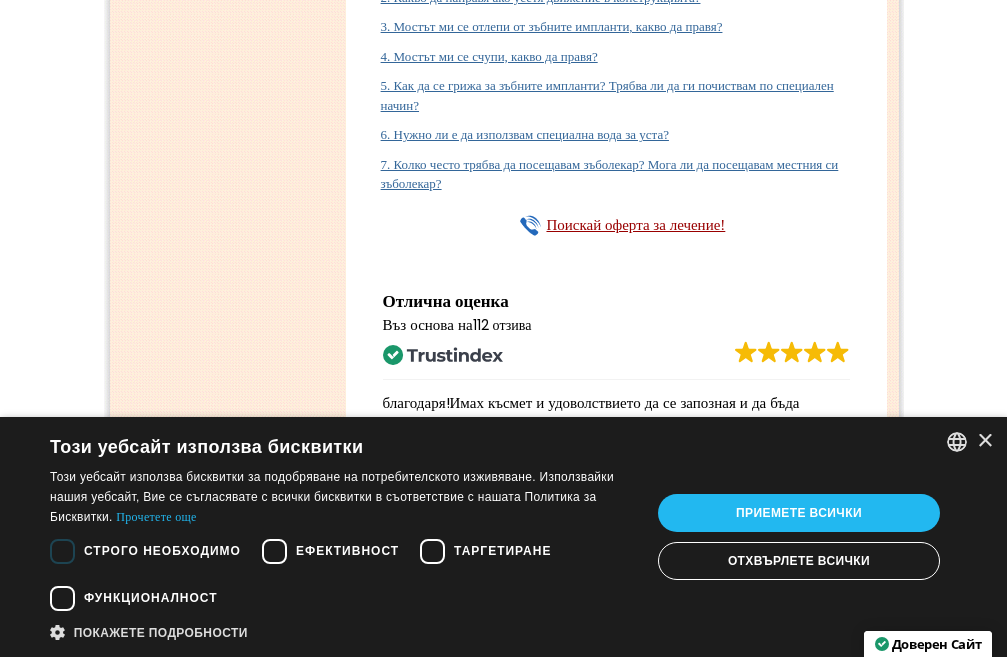 scroll, scrollTop: 11000, scrollLeft: 0, axis: vertical 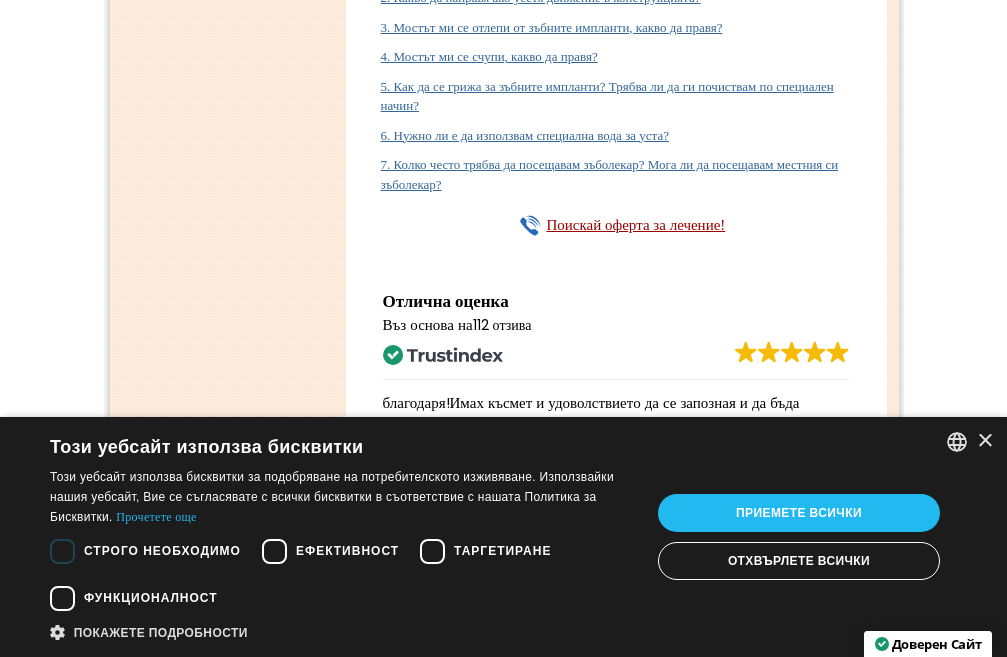 click on "8. Как ще се чувствам след процедурата? Ще мога ли да ходя сам?" at bounding box center (565, -384) 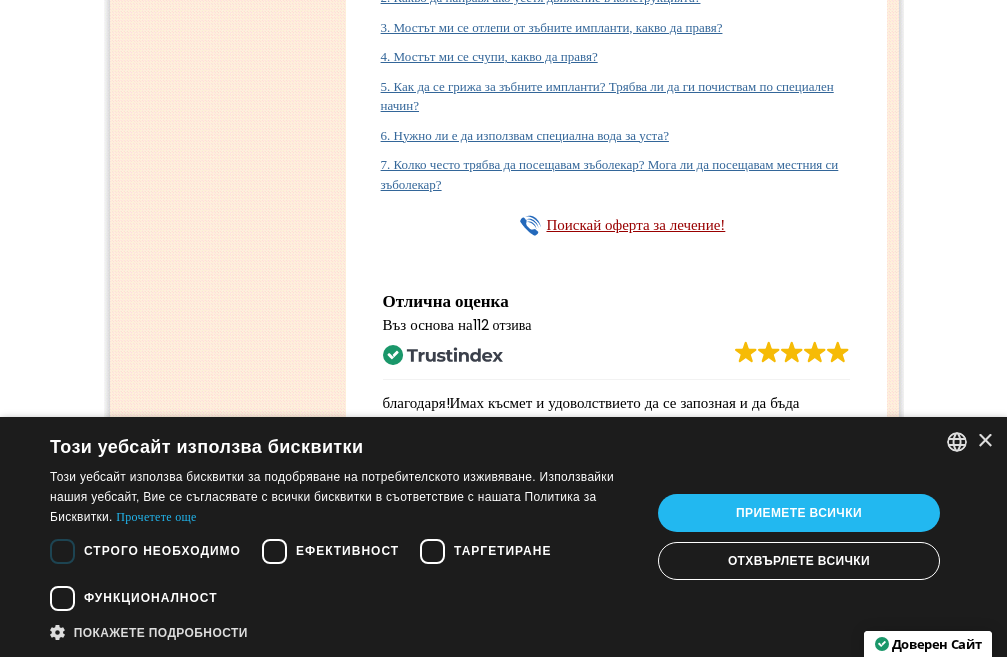 click on "8. Как ще се чувствам след процедурата? Ще мога ли да ходя сам?" at bounding box center [565, -480] 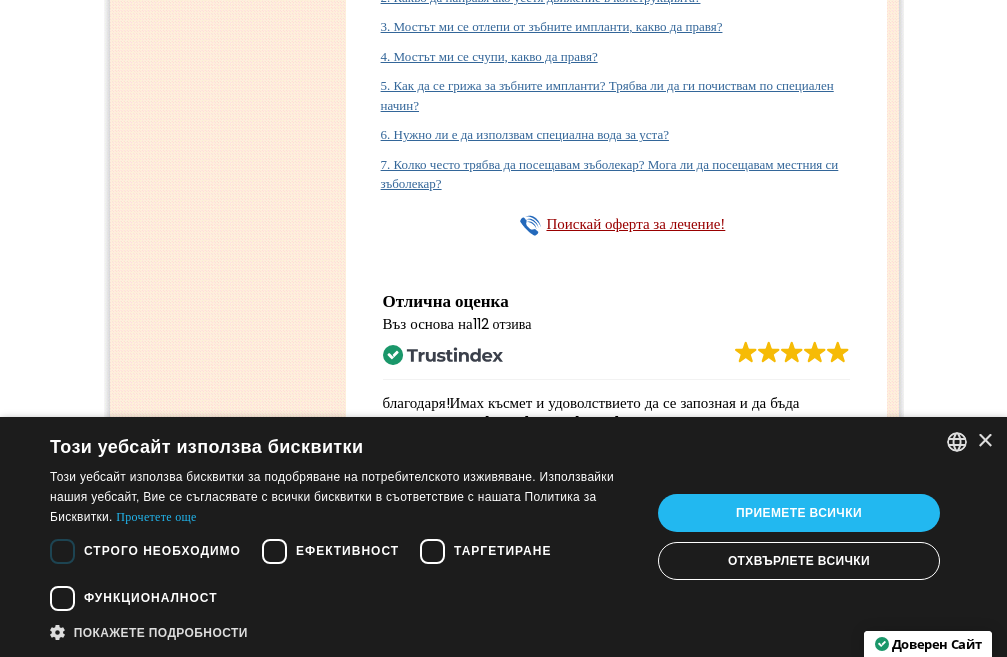 click on "8. Как ще се чувствам след процедурата? Ще мога ли да ходя сам?" at bounding box center (565, -470) 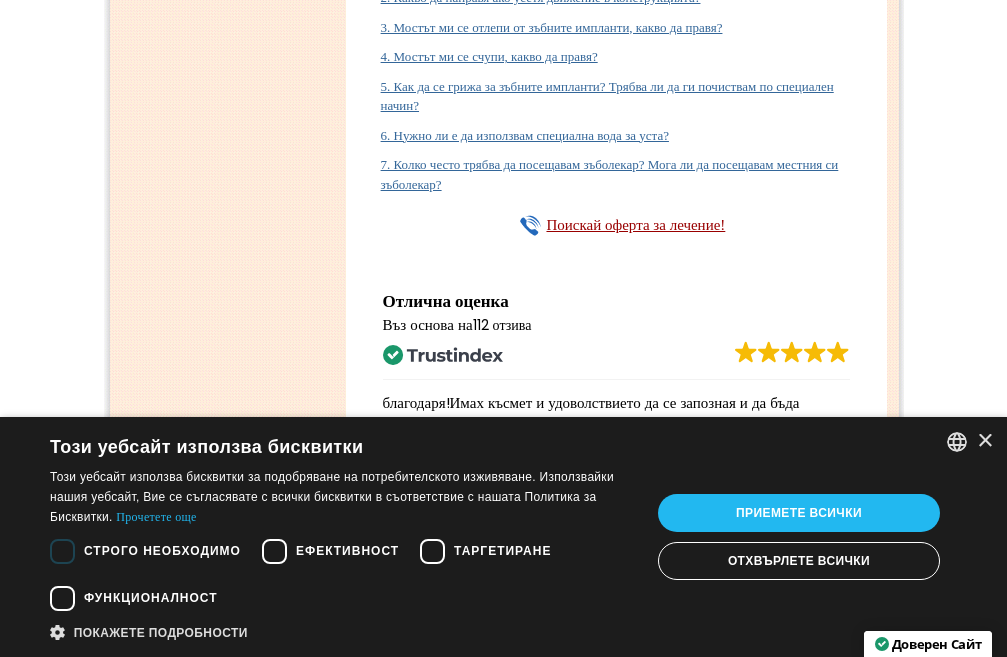 click on "9. Какво мога да ям след операцията?" at bounding box center [485, -355] 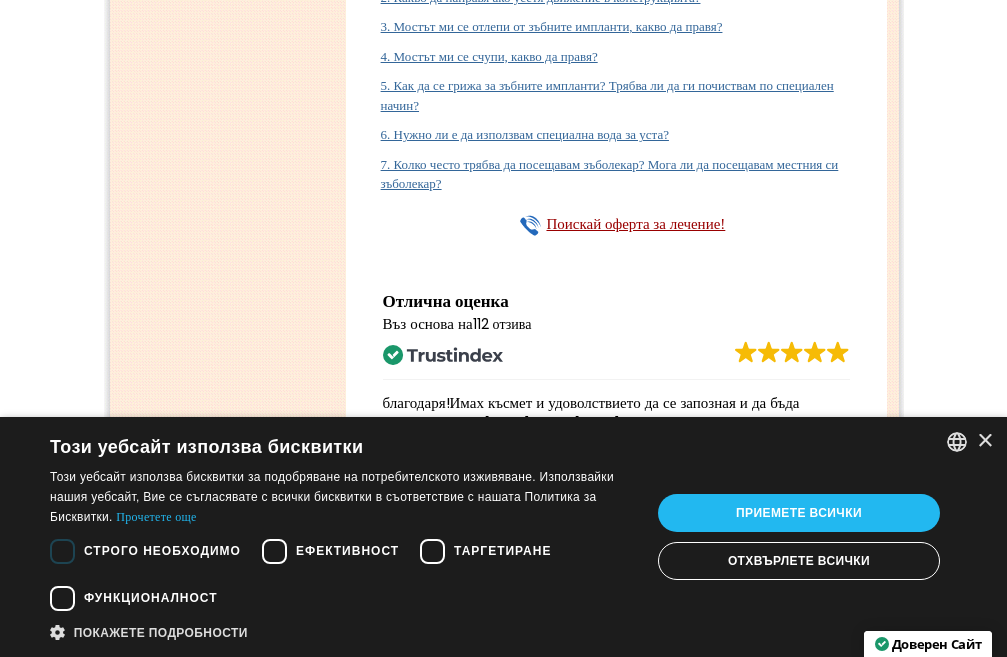 click on "9. Какво мога да ям след операцията?" at bounding box center [485, -441] 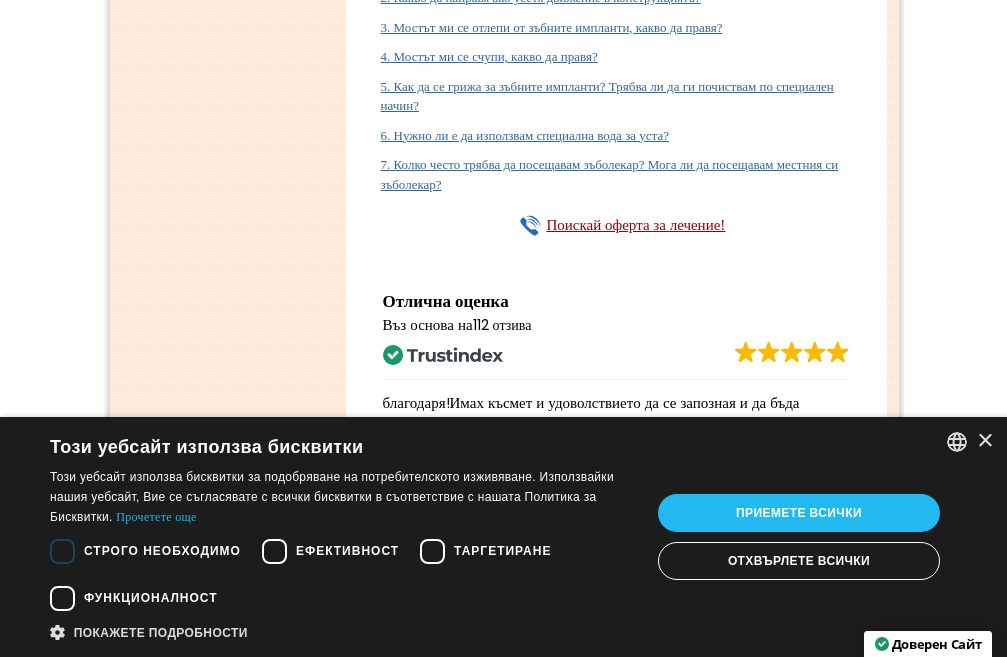 click on "10. Колко дни след операцията ще бъда без зъби?" at bounding box center [517, -325] 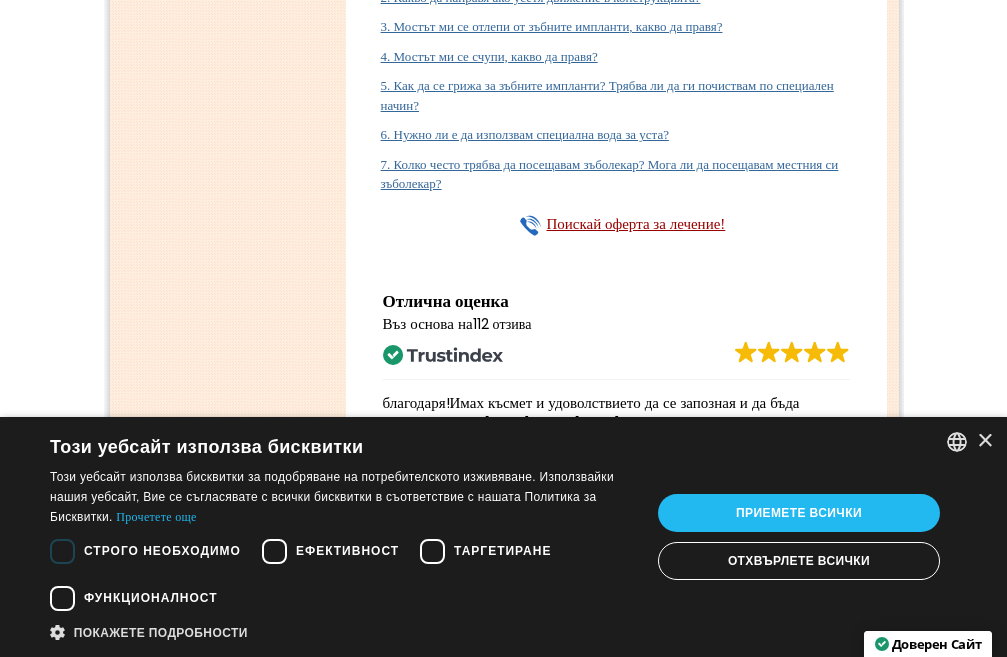 click on "10. Колко дни след операцията ще бъда без зъби?" at bounding box center [517, -411] 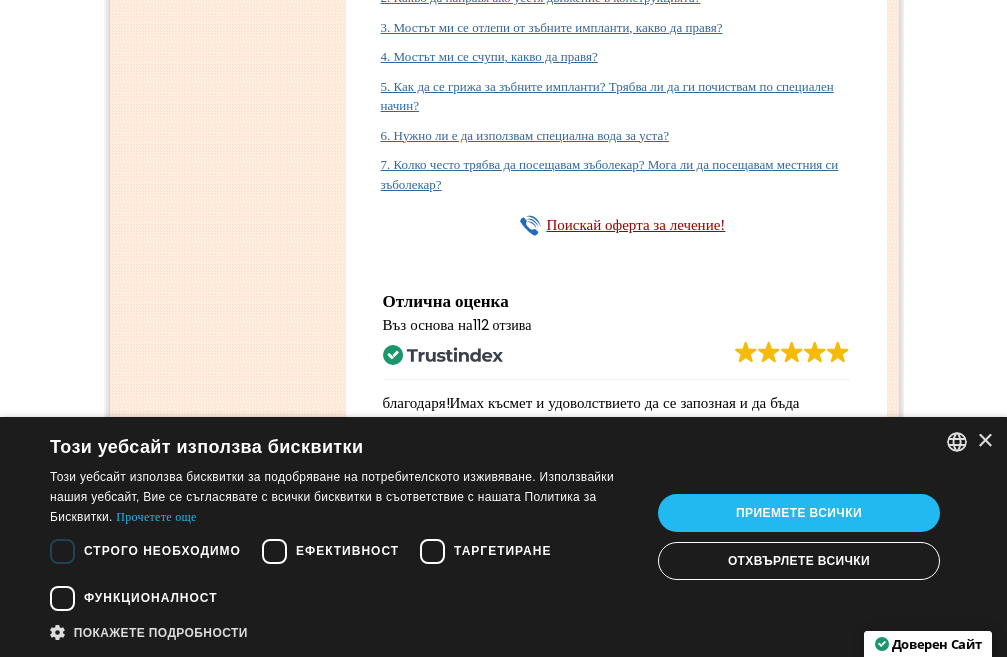 click on "11. Колко дълго отнема разграждането на конците?" at bounding box center [522, -296] 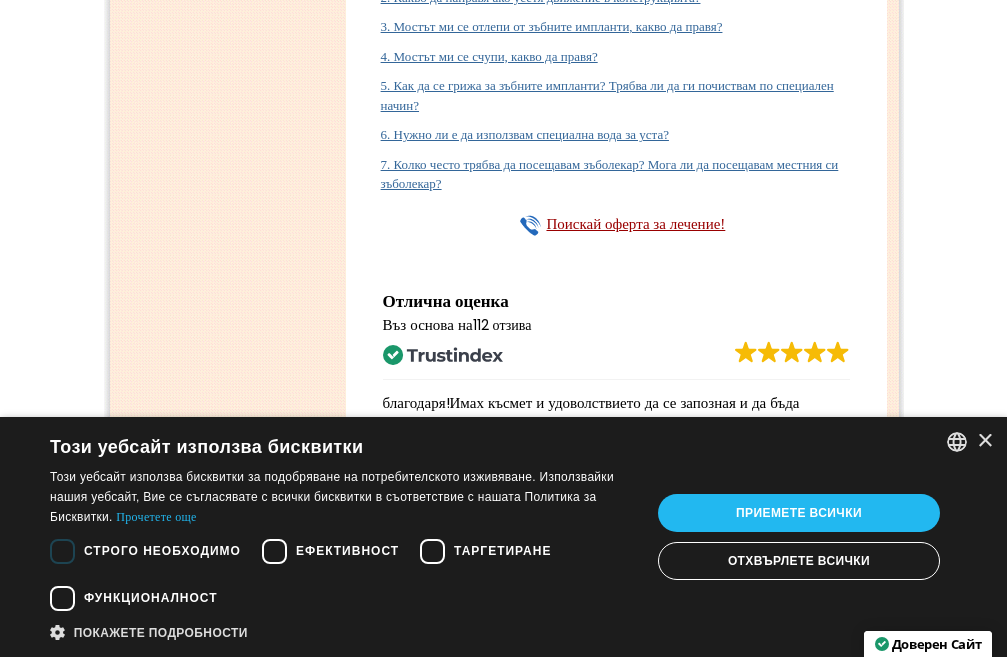 click on "11. Колко дълго отнема разграждането на конците?" at bounding box center [522, -363] 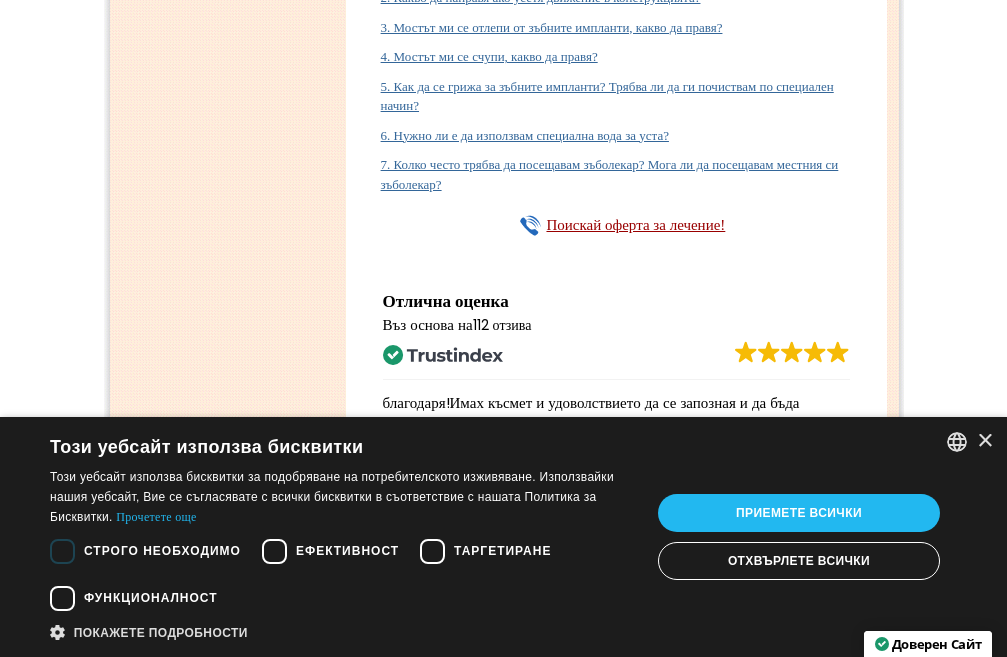 scroll, scrollTop: 11200, scrollLeft: 0, axis: vertical 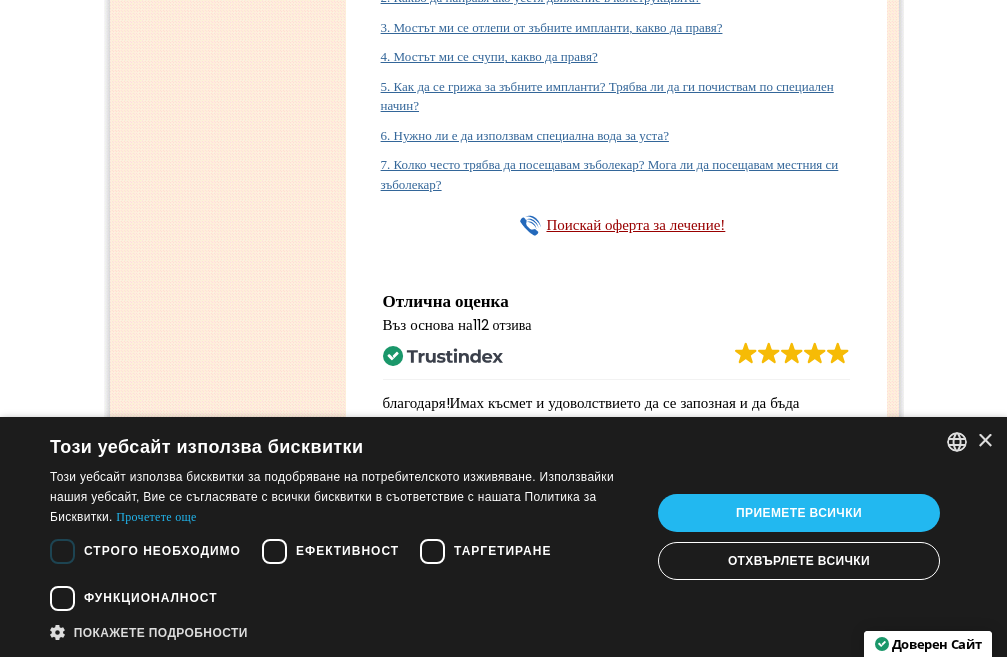 click on "1. Какво се случва по време на второто посещение?" at bounding box center (524, -351) 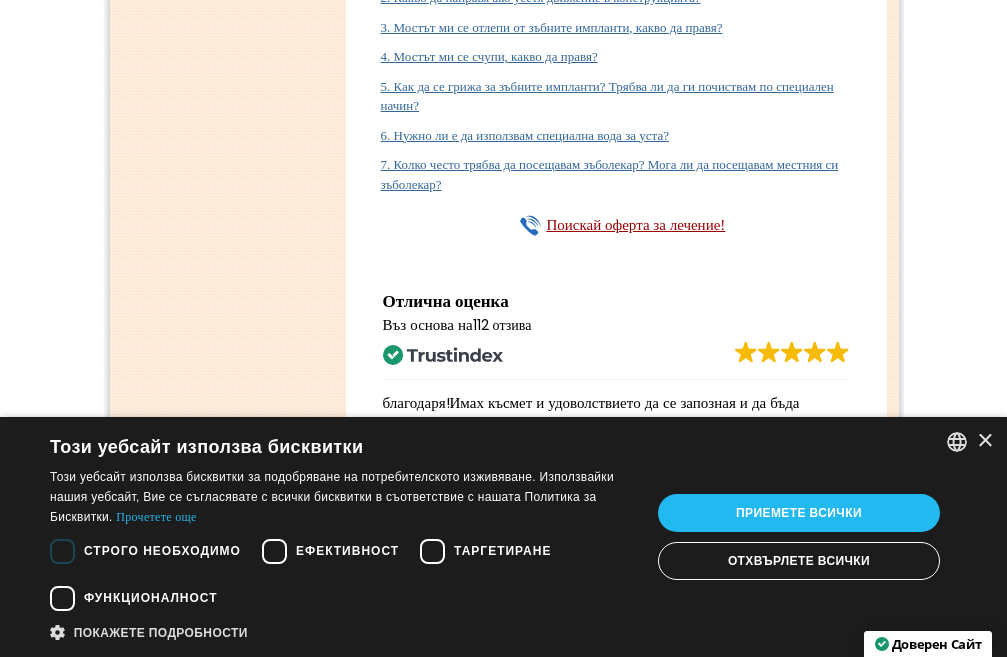 click on "2. Колко време трябва да изчакам преди второто си посещение? Защо на места се появи разстояние между мостовете и венците?" at bounding box center (624, -188) 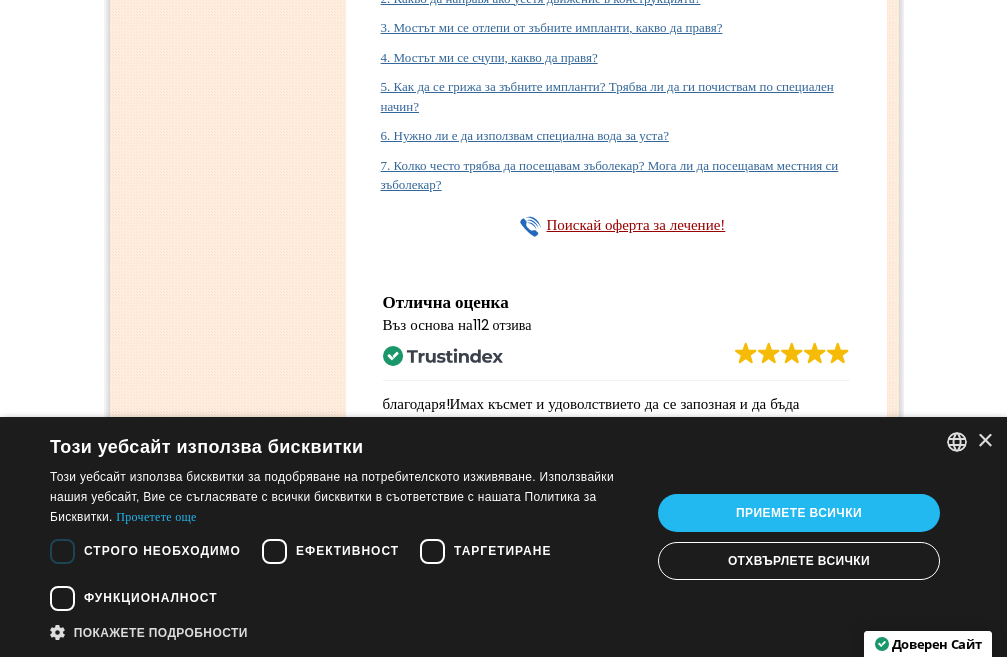 scroll, scrollTop: 11300, scrollLeft: 0, axis: vertical 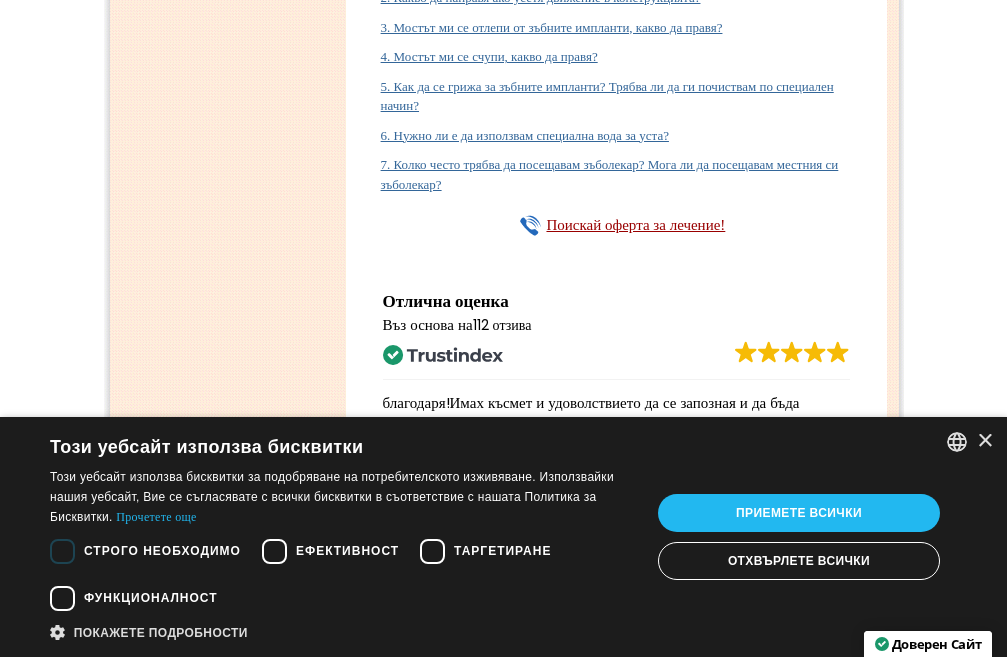 click on "3. От колко време имам нужда, за да планирам второто си посещение? Как да знам кога да го направя?" at bounding box center [623, -139] 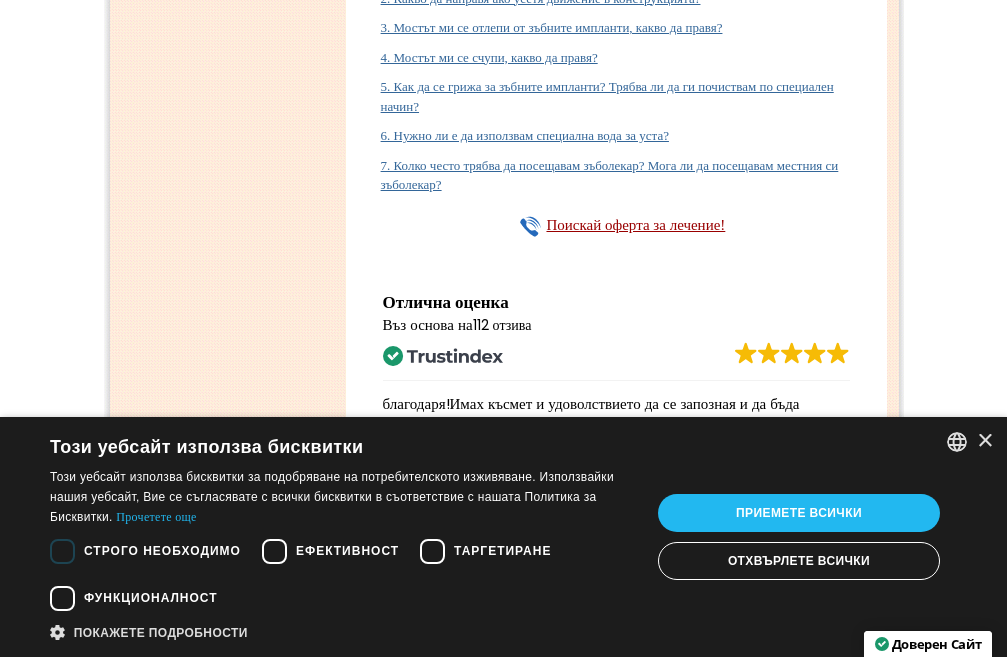 click on "3. От колко време имам нужда, за да планирам второто си посещение? Как да знам кога да го направя?" at bounding box center [623, -243] 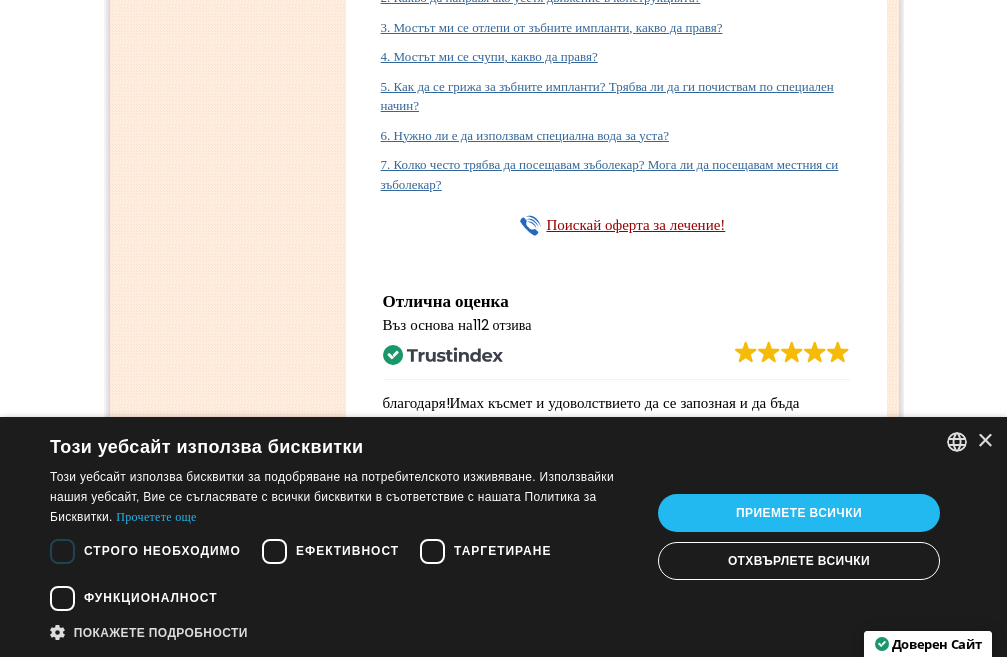 click on "4. Ще имам ли зъби по време на процеса на създаване на постоянните мостове?" at bounding box center [602, -100] 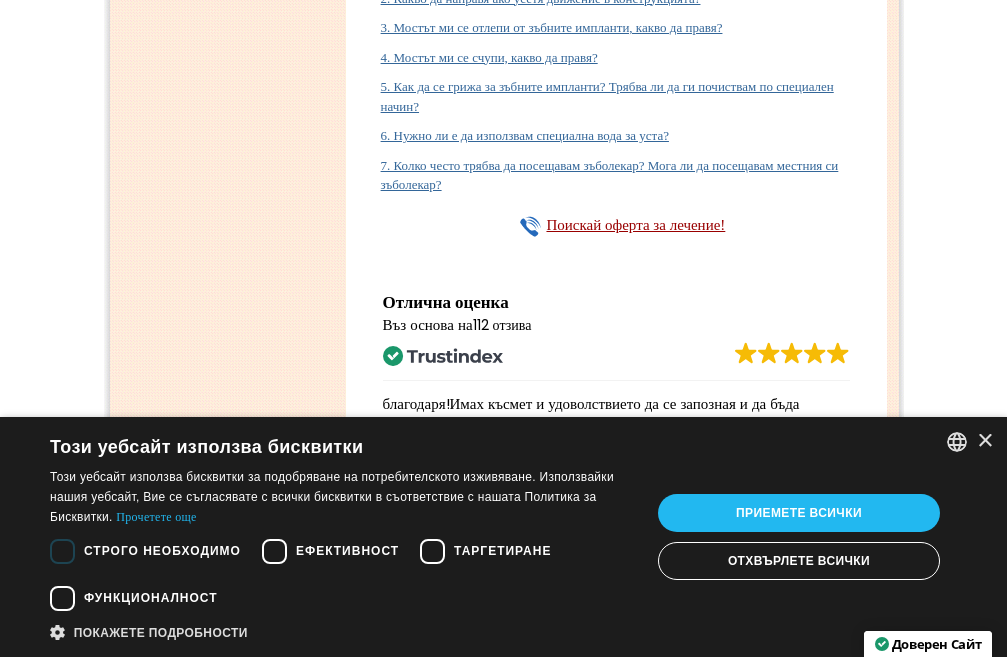 click on "4. Ще имам ли зъби по време на процеса на създаване на постоянните мостове?" at bounding box center [602, -204] 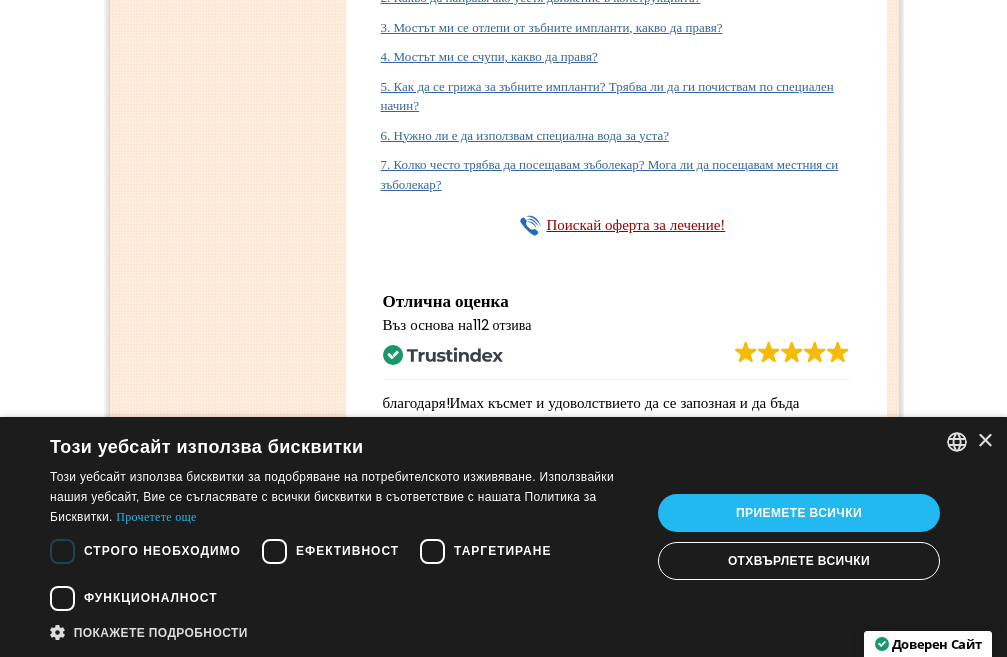 click on "1. Какво покрива стоматологичната гаранция?" at bounding box center [509, -32] 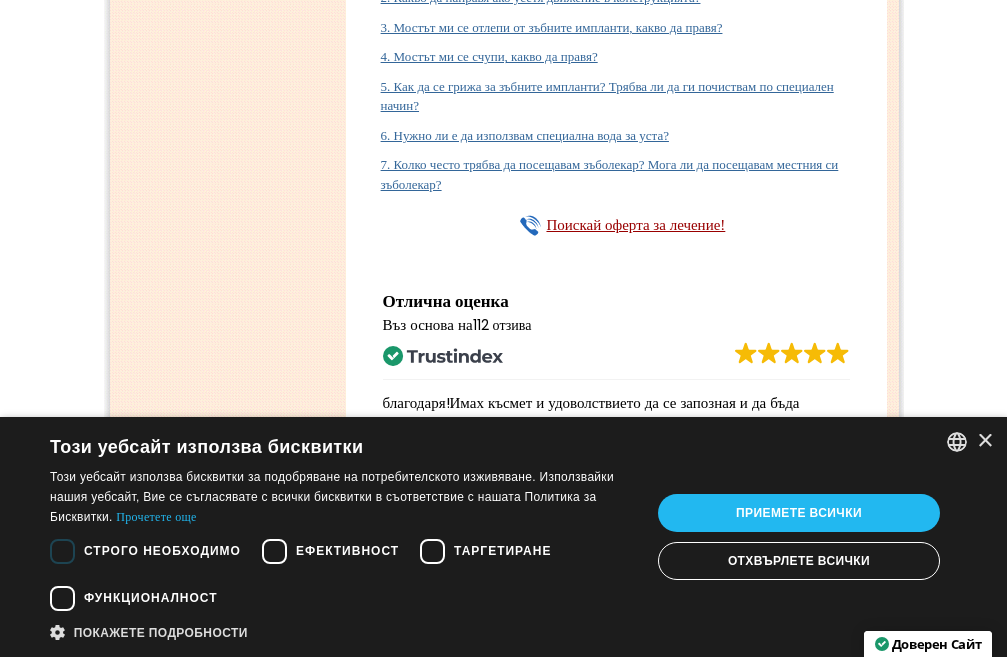 scroll, scrollTop: 11500, scrollLeft: 0, axis: vertical 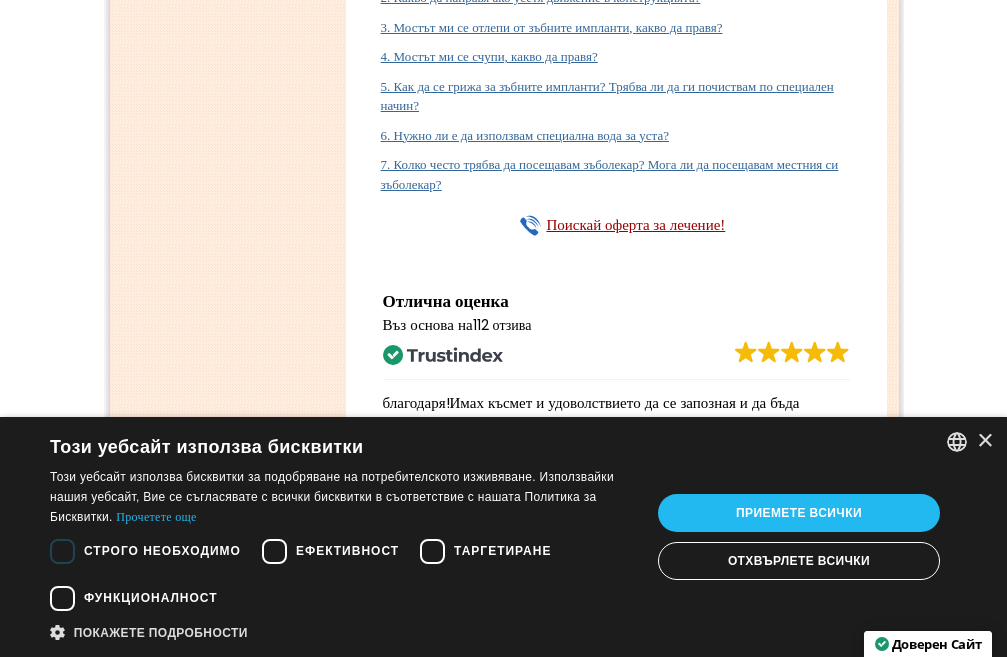 click on "2. Какво да направя ако усетя движение в конструкцията?" at bounding box center (541, -3) 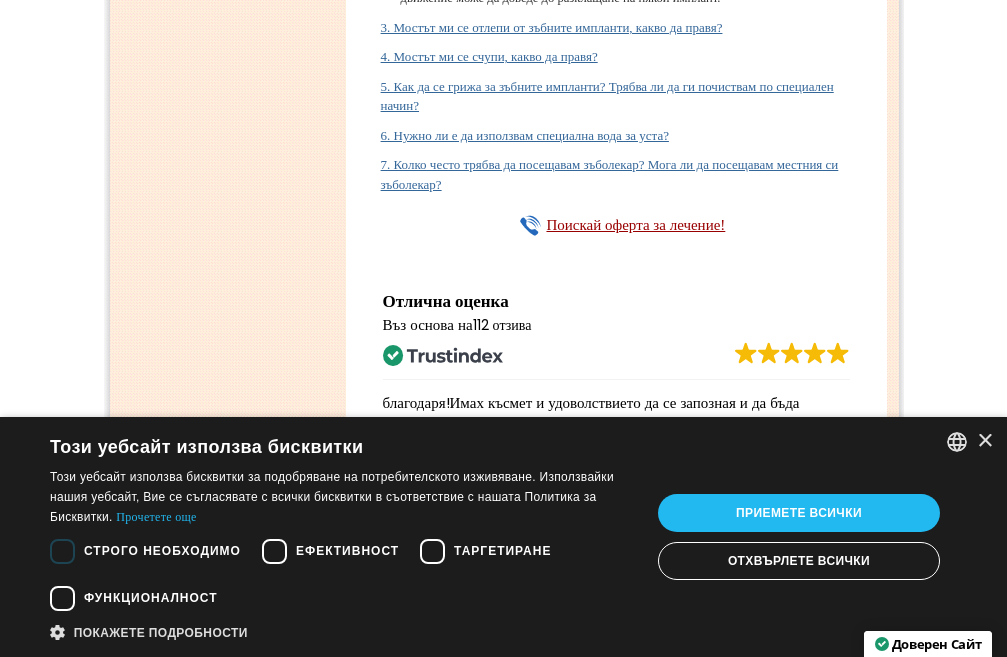 click on "2. Какво да направя ако усетя движение в конструкцията?" at bounding box center [541, -174] 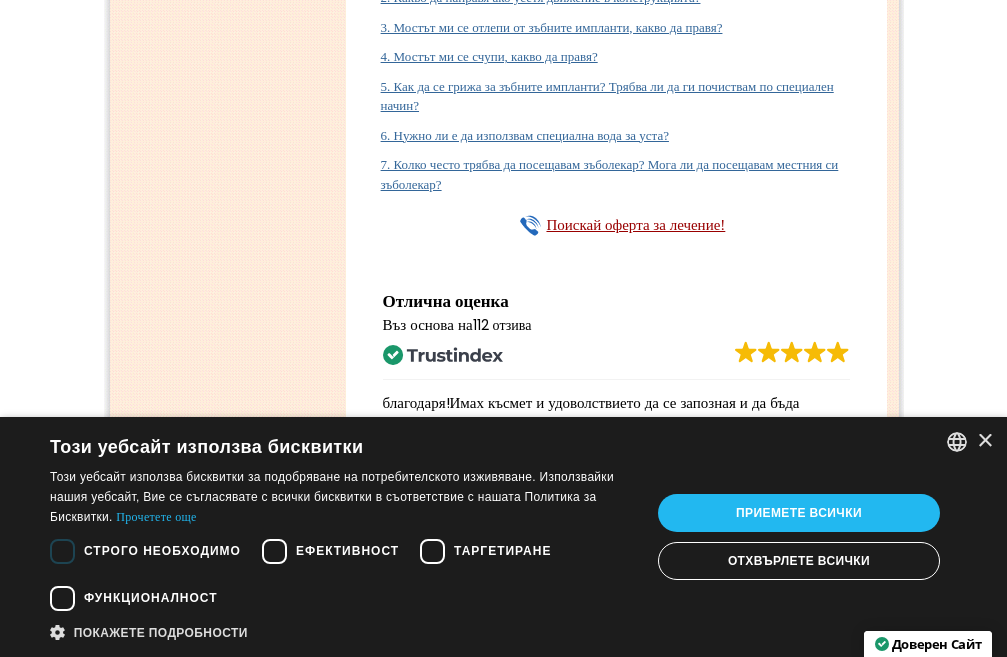 click on "3. Мостът ми се отлепи от зъбните импланти, какво да правя?" at bounding box center (552, 27) 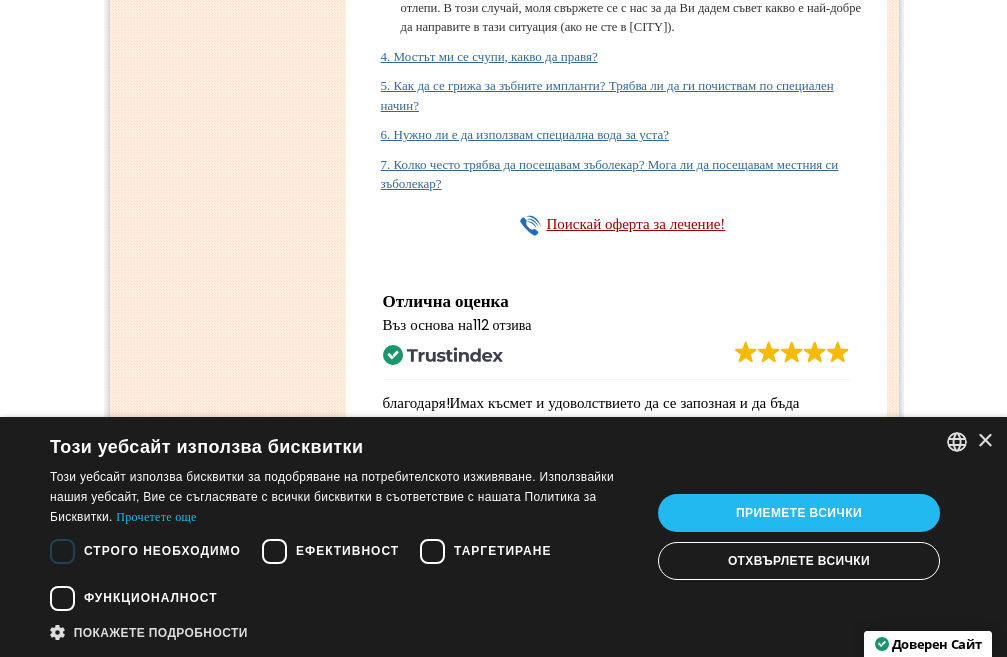 click on "3. Мостът ми се отлепи от зъбните импланти, какво да правя?" at bounding box center (552, -40) 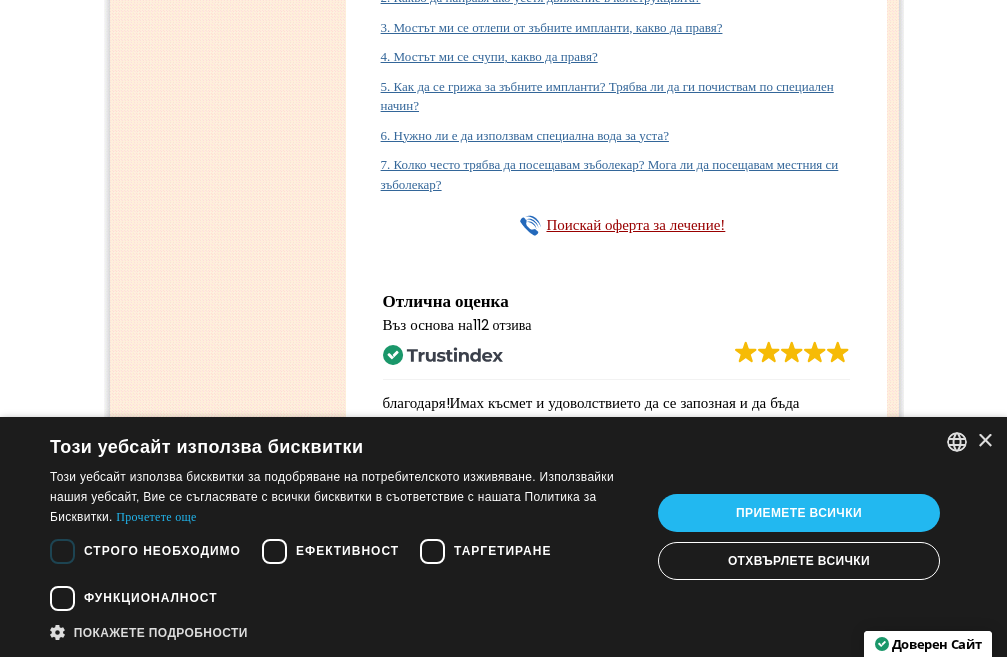 click on "4. Мостът ми се счупи, какво да правя?" at bounding box center (489, 56) 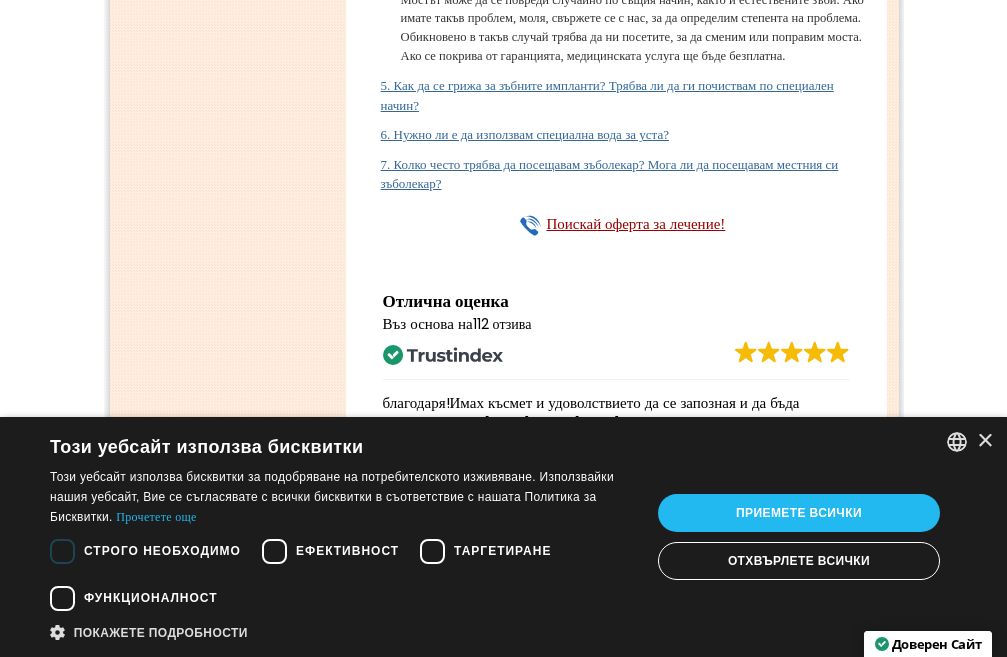 click on "4. Мостът ми се счупи, какво да правя?" at bounding box center [489, -30] 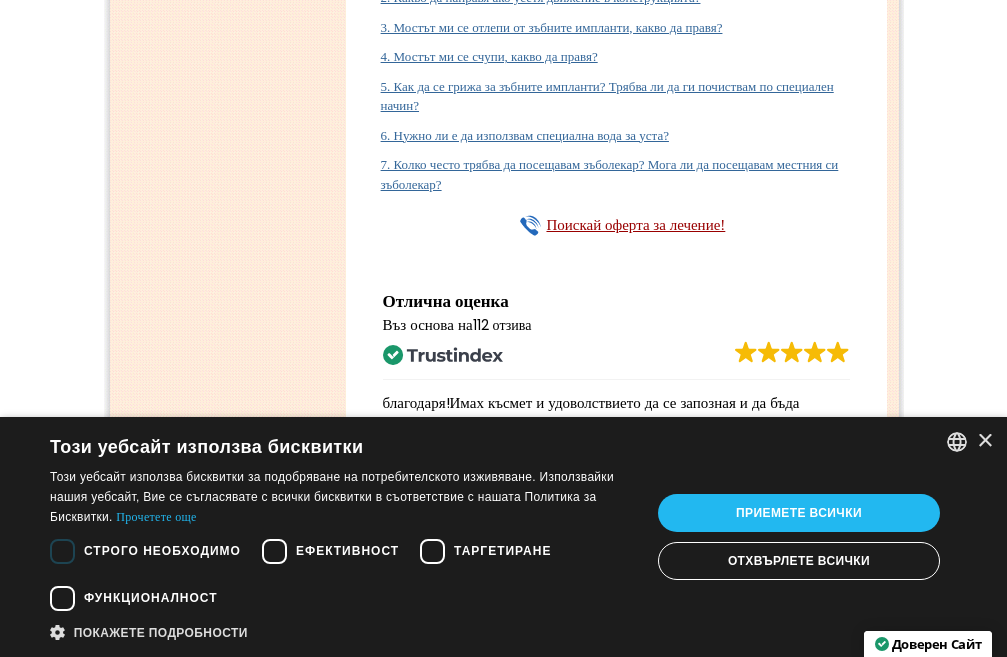 click on "5. Как да се грижа за зъбните импланти? Трябва ли да ги почиствам по специален начин?" at bounding box center [607, 96] 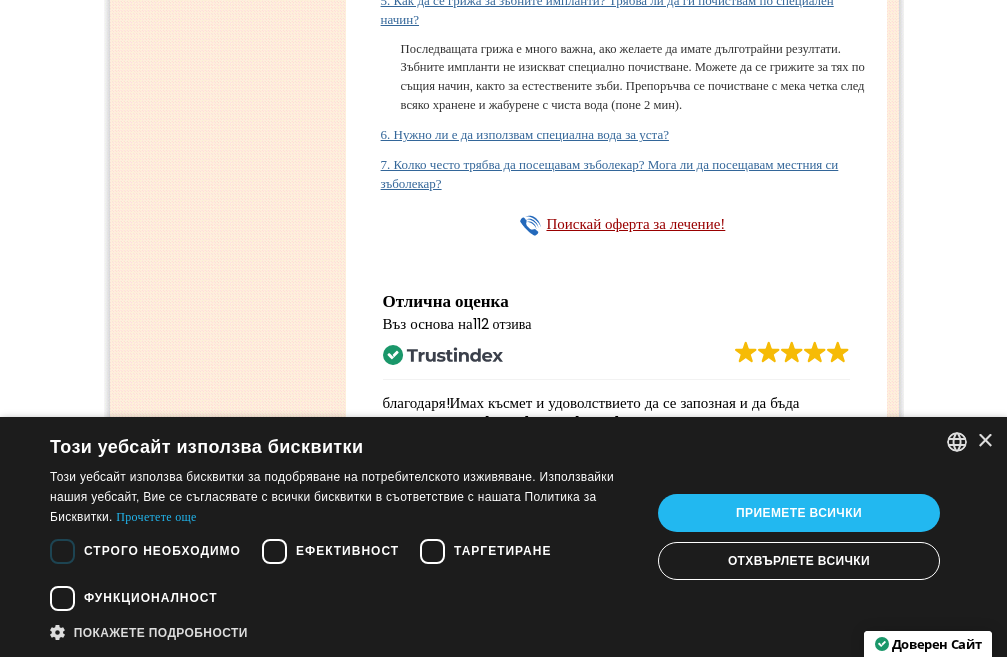 click on "5. Как да се грижа за зъбните импланти? Трябва ли да ги почиствам по специален начин?" at bounding box center (607, 10) 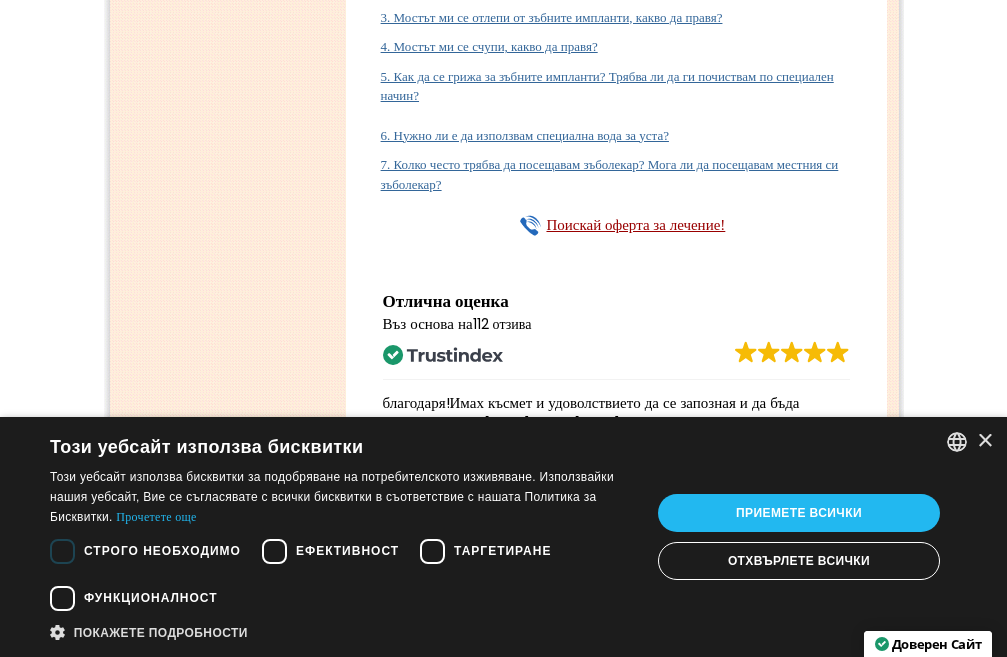 click on "5. Как да се грижа за зъбните импланти? Трябва ли да ги почиствам по специален начин?" at bounding box center [607, 86] 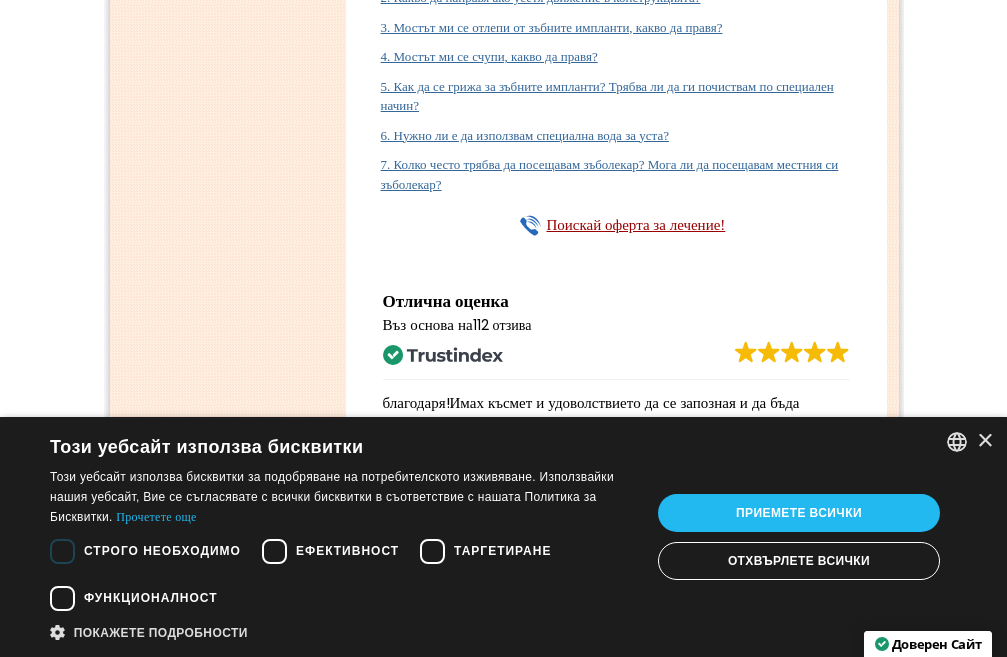 click on "6. Нужно ли е да използвам специална вода за уста?" at bounding box center (525, 135) 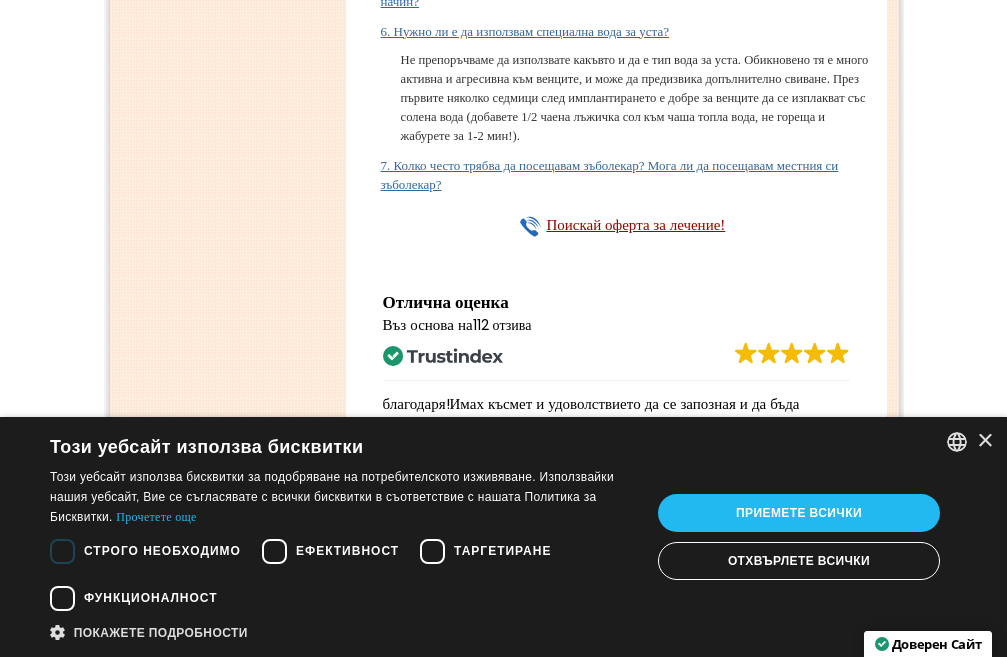 click on "6. Нужно ли е да използвам специална вода за уста?" at bounding box center [525, 31] 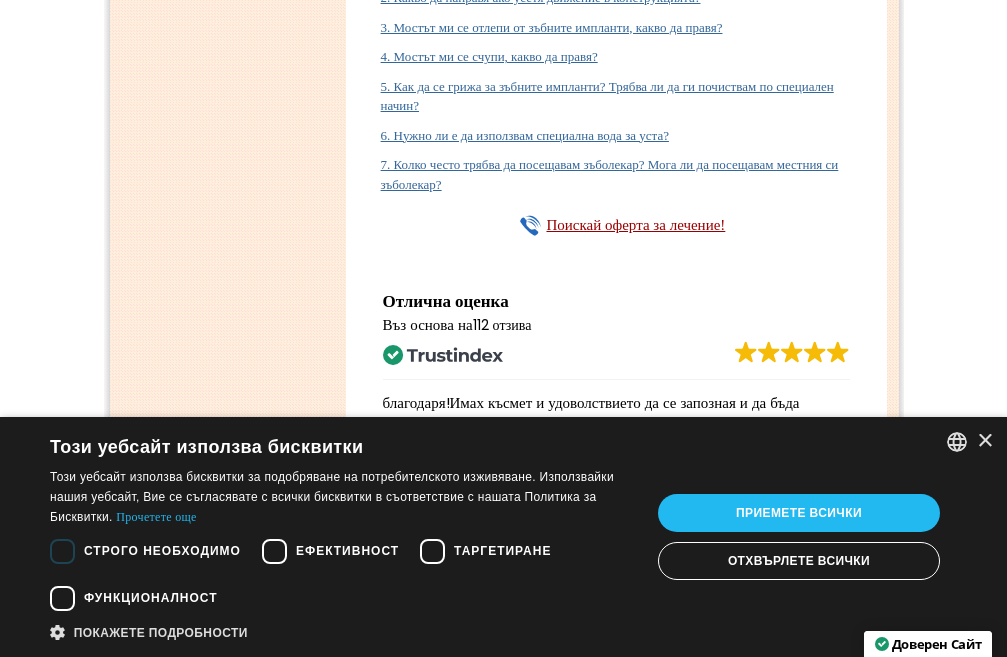 click on "7. Колко често трябва да посещавам зъболекар? Мога ли да посещавам местния си зъболекар?" at bounding box center [610, 174] 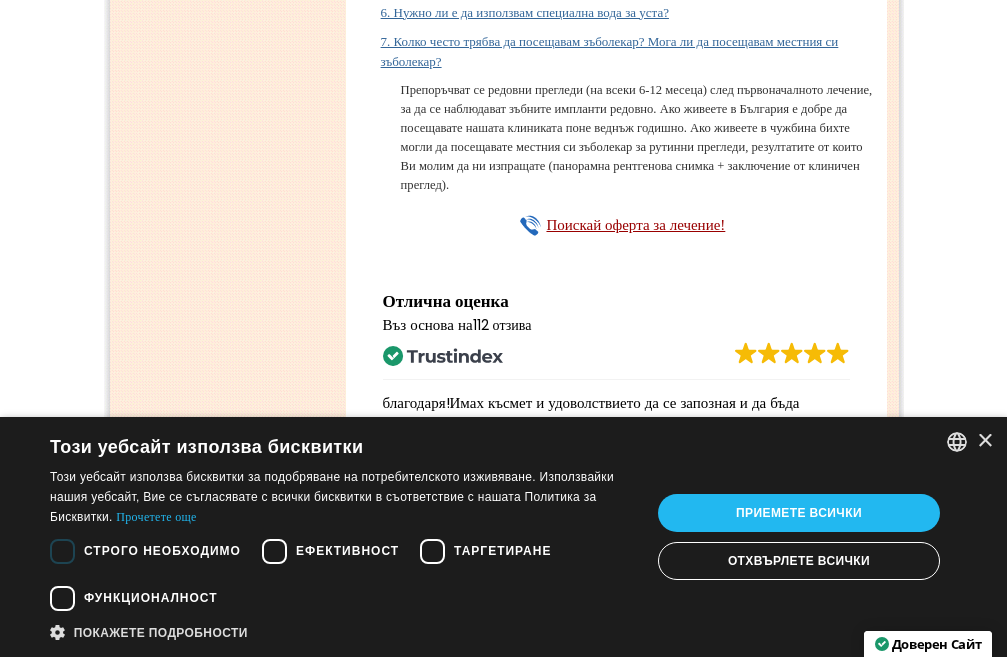 scroll, scrollTop: 11495, scrollLeft: 0, axis: vertical 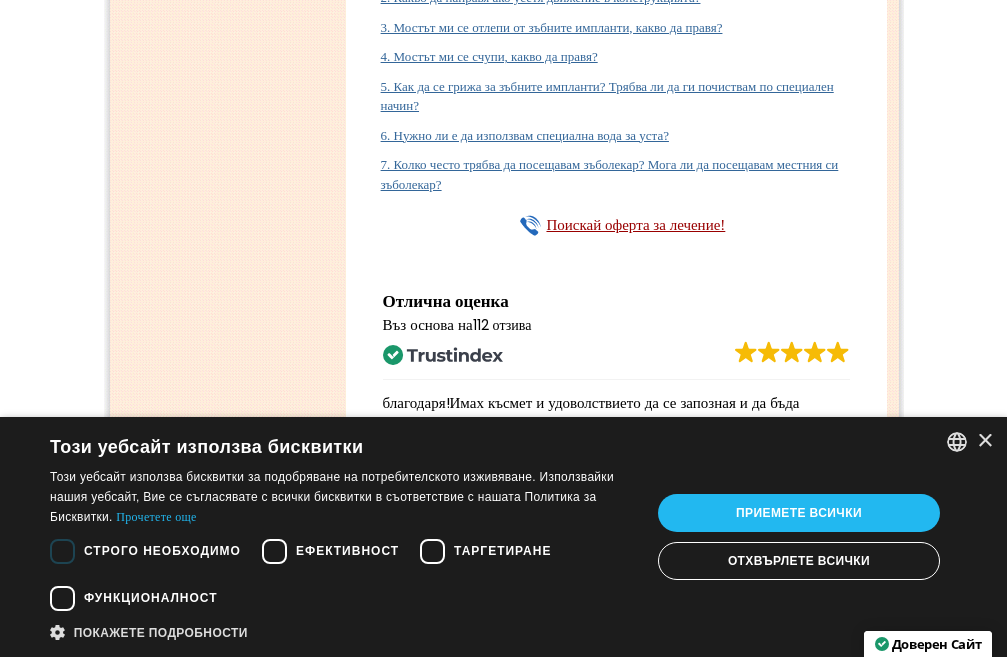 drag, startPoint x: 662, startPoint y: 277, endPoint x: 527, endPoint y: 256, distance: 136.62357 